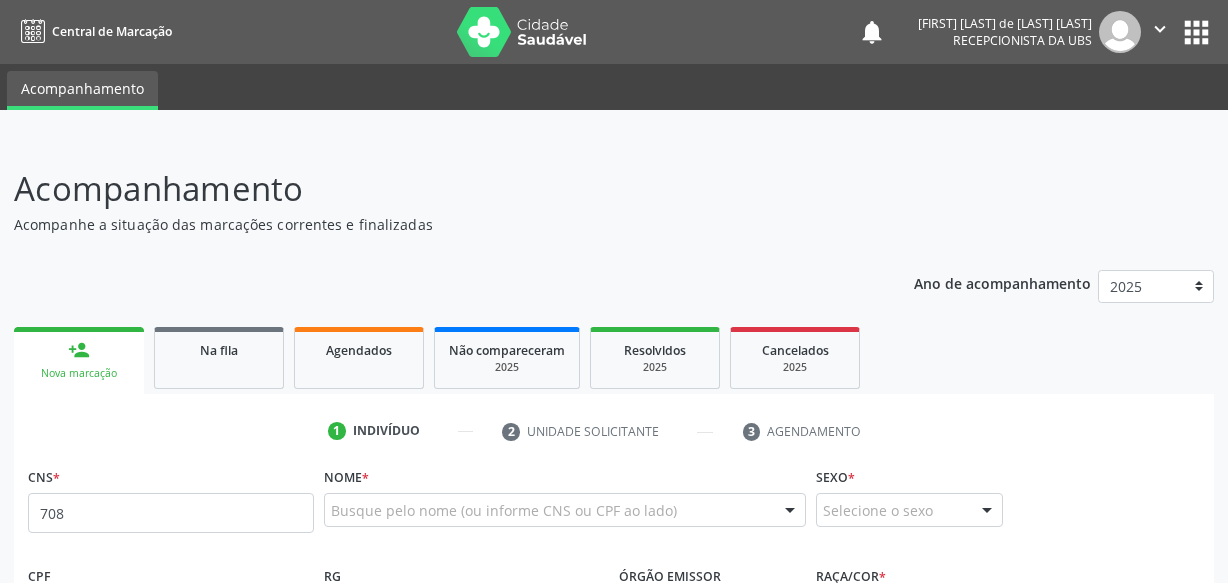 scroll, scrollTop: 0, scrollLeft: 0, axis: both 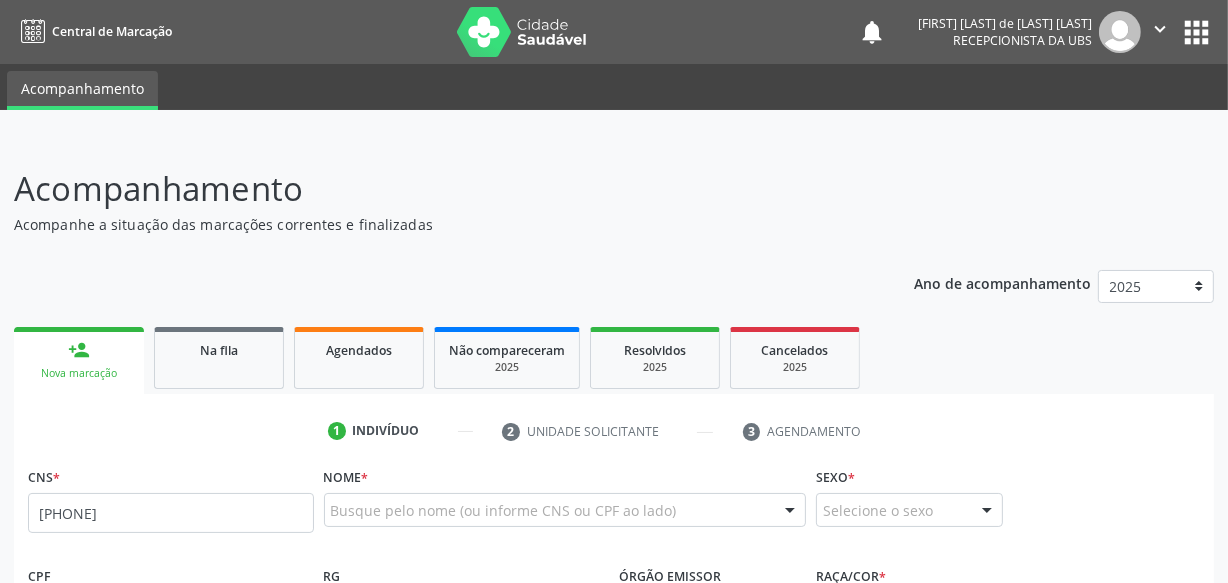 type on "[PHONE]" 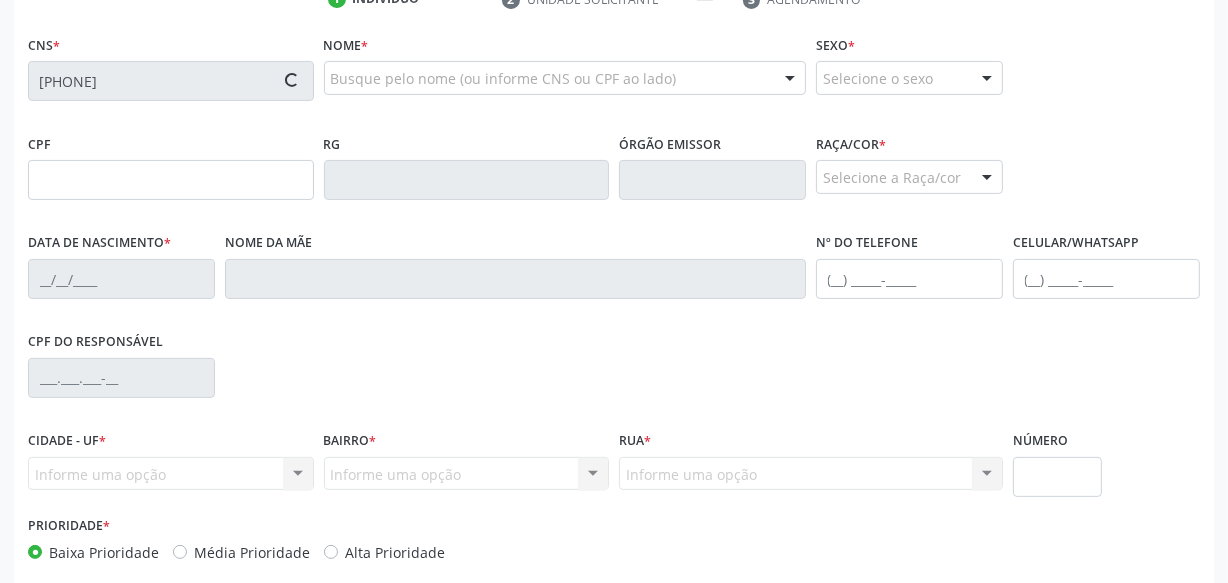 scroll, scrollTop: 528, scrollLeft: 0, axis: vertical 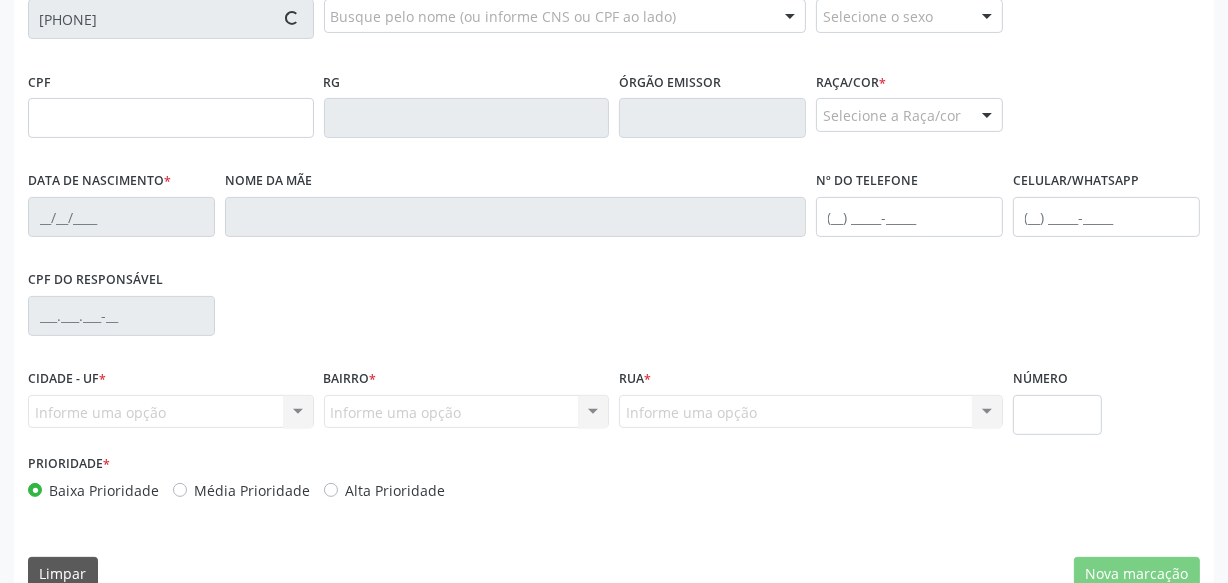 type on "[SSN]" 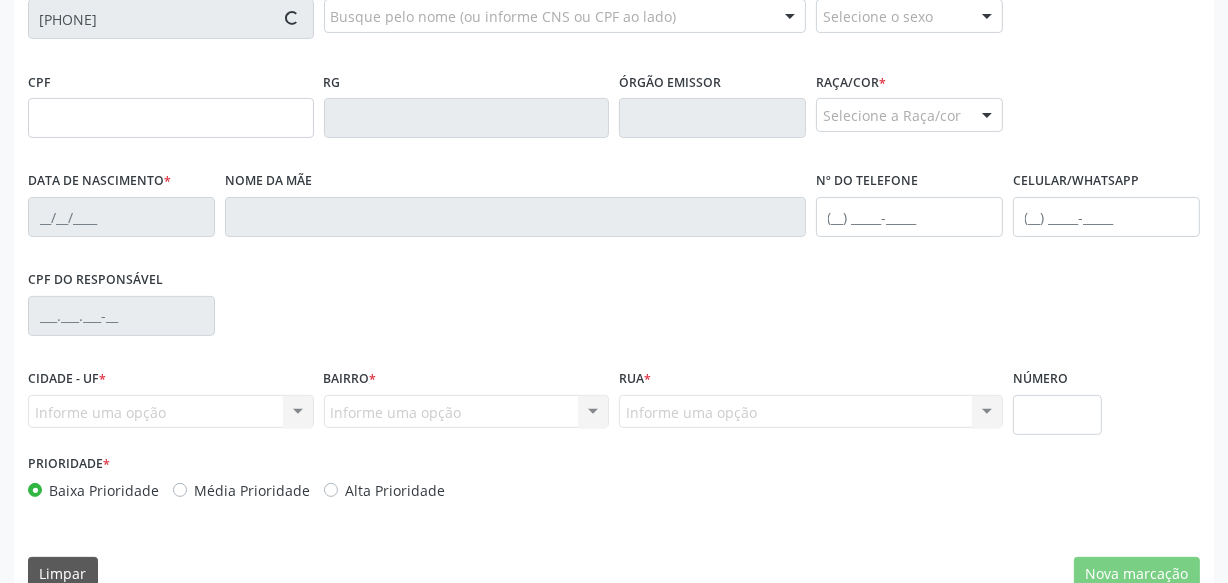 type on "[DATE]" 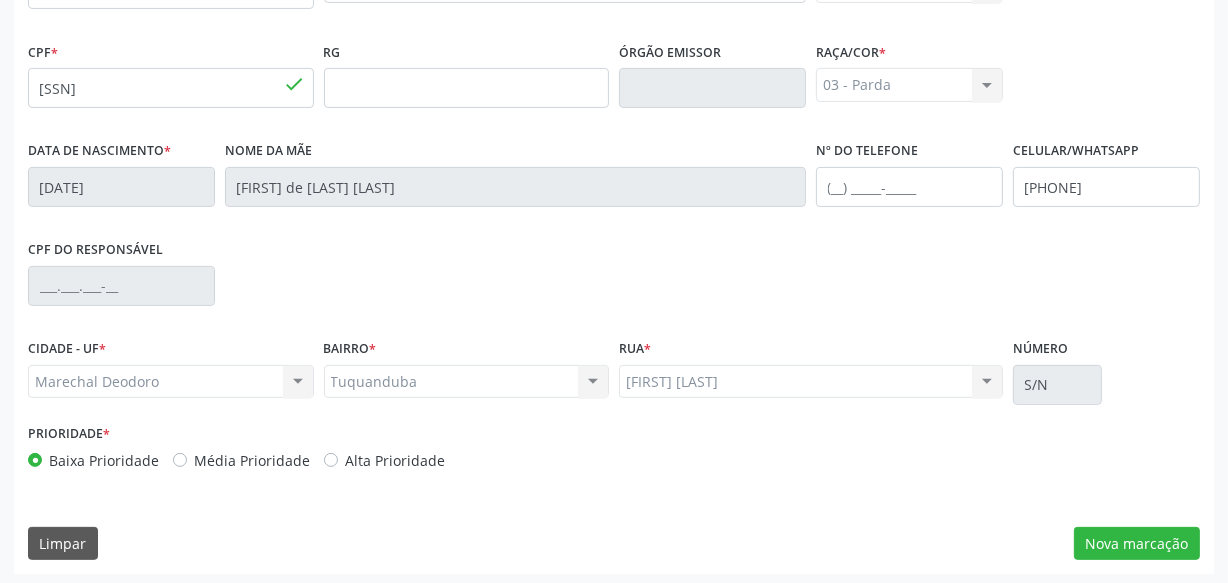 scroll, scrollTop: 528, scrollLeft: 0, axis: vertical 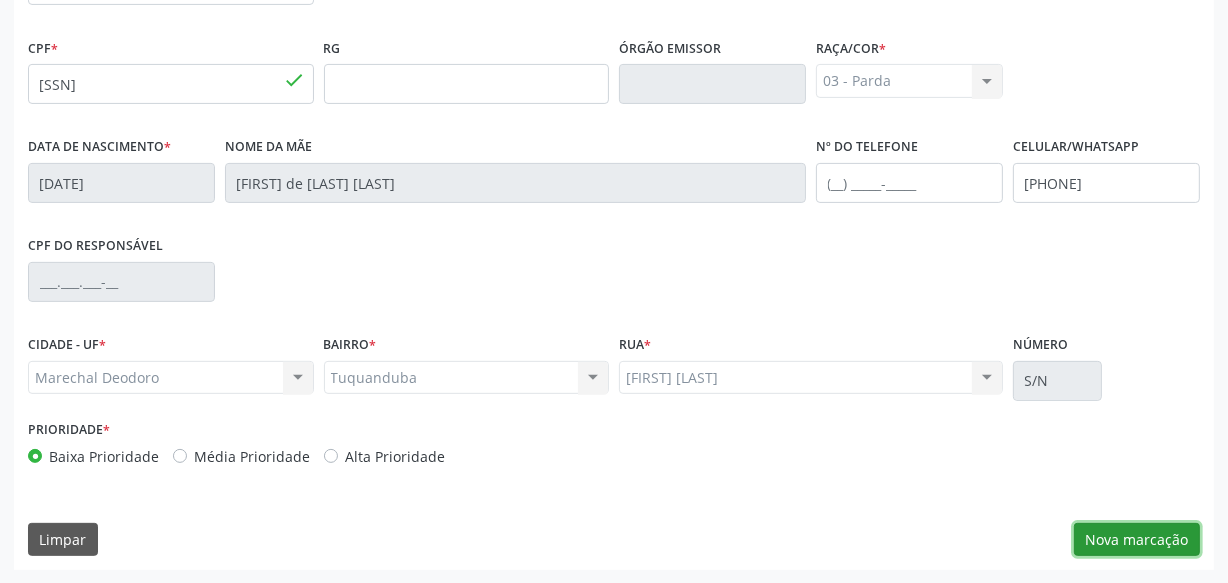 click on "Nova marcação" at bounding box center (1137, 540) 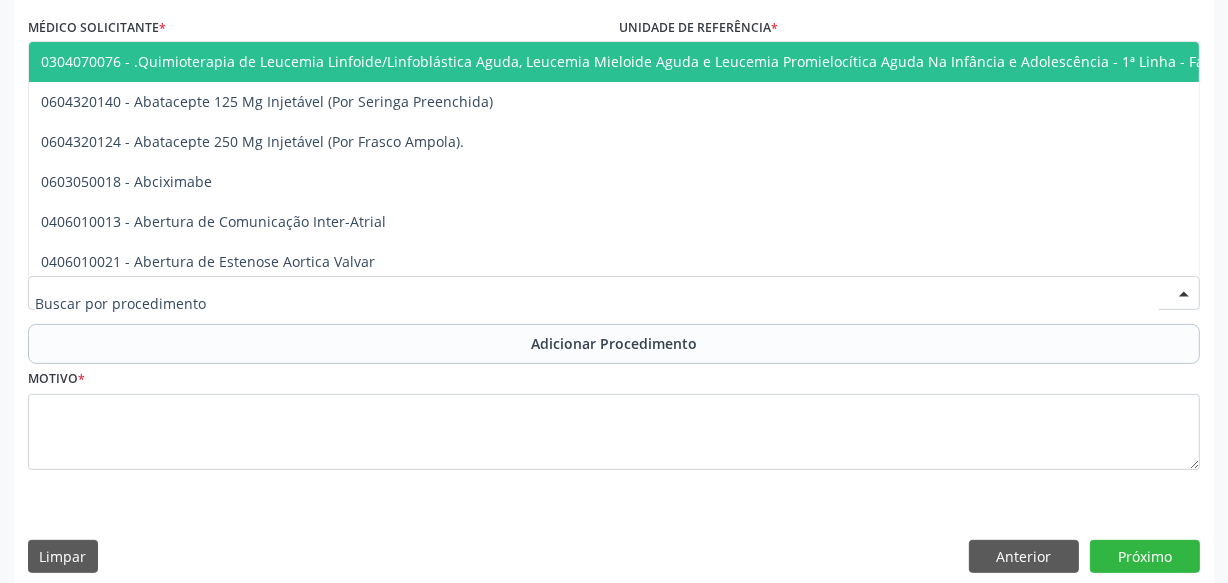 click at bounding box center [614, 293] 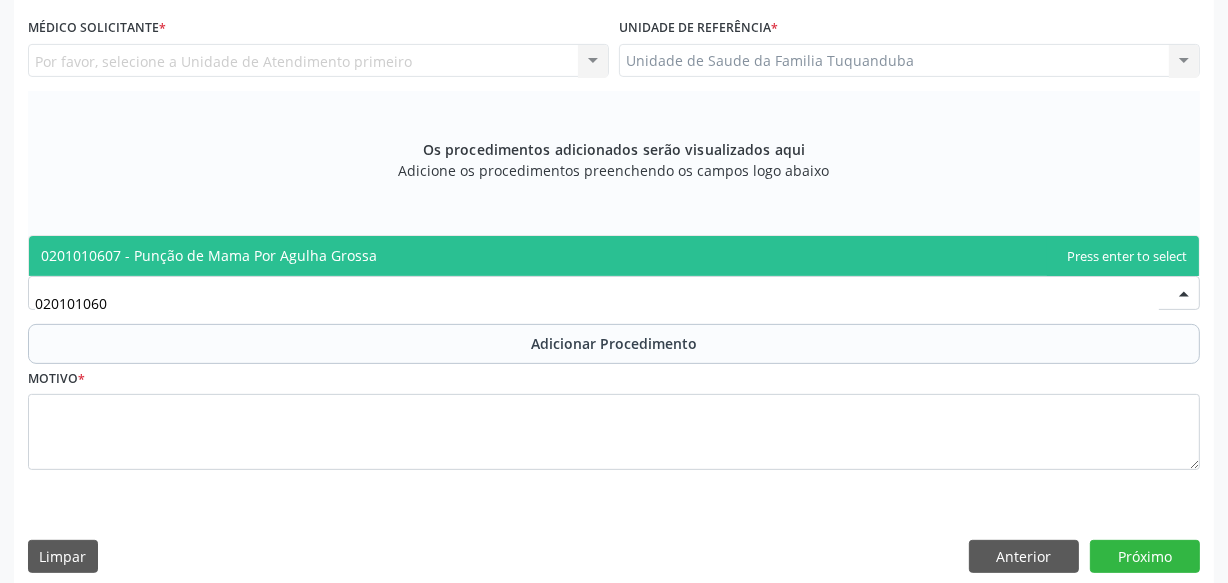 type on "0201010607" 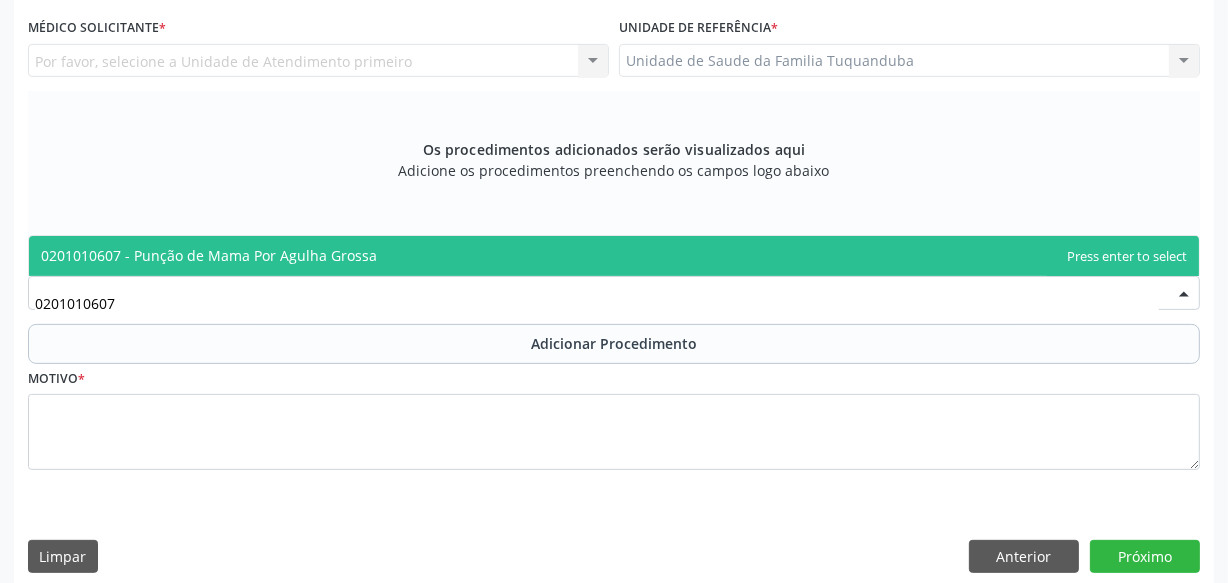 click on "0201010607 - Punção de Mama Por Agulha Grossa" at bounding box center (209, 255) 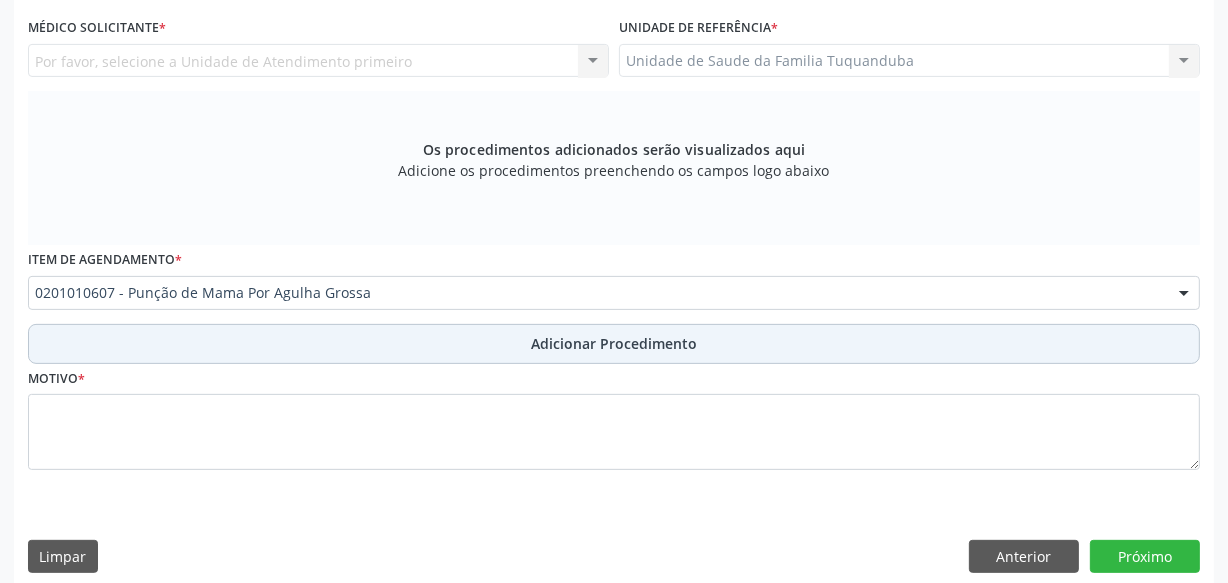 click on "Adicionar Procedimento" at bounding box center [614, 344] 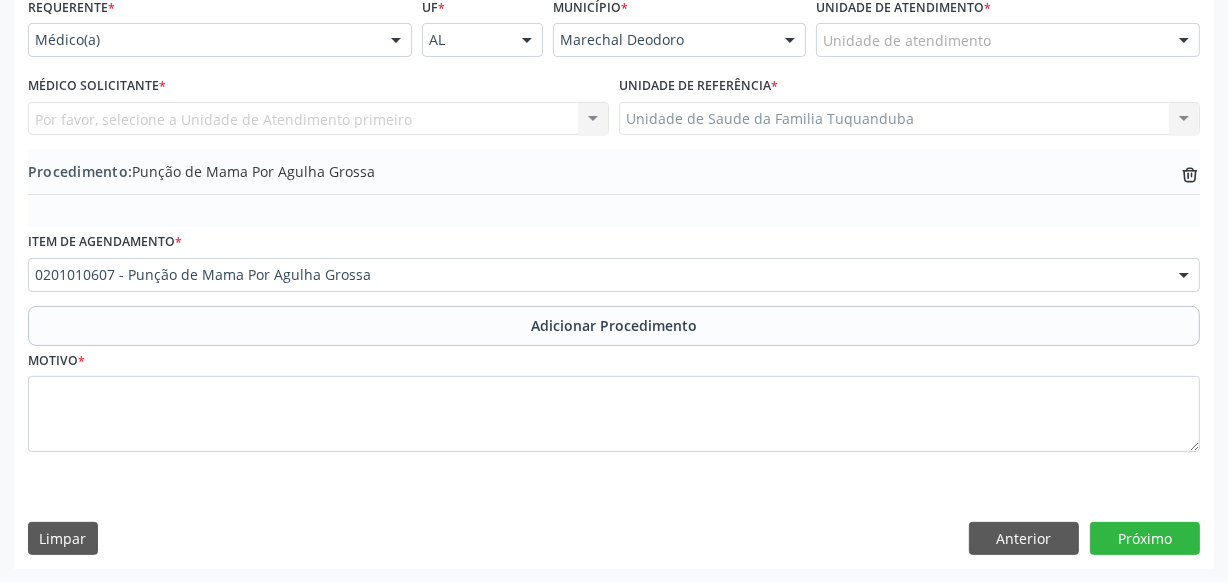 scroll, scrollTop: 469, scrollLeft: 0, axis: vertical 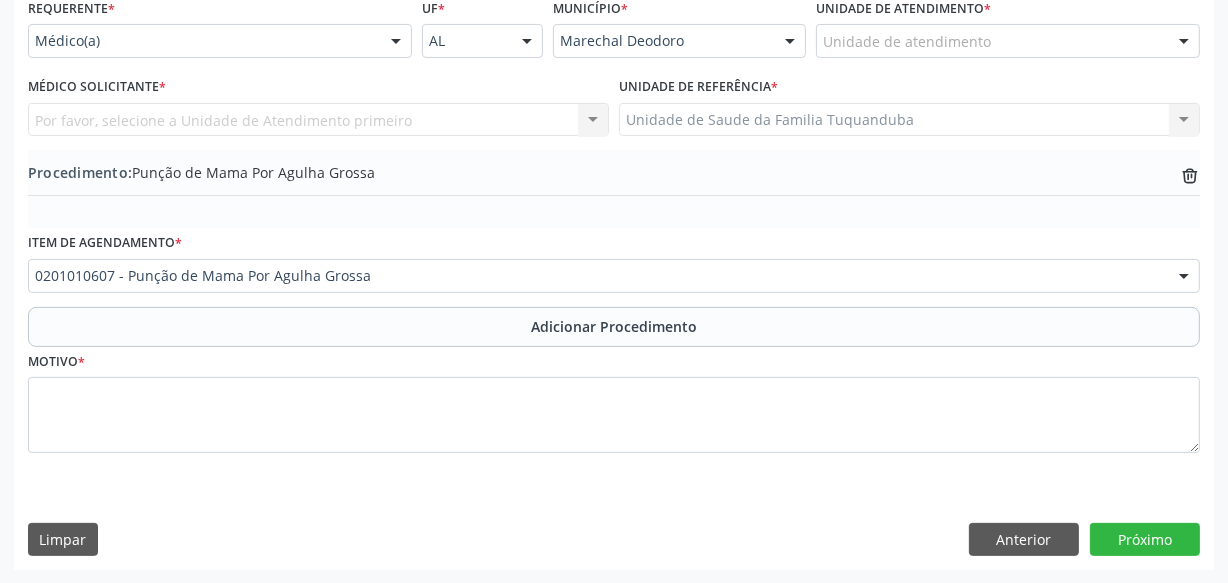 click on "Motivo
*" at bounding box center [614, 400] 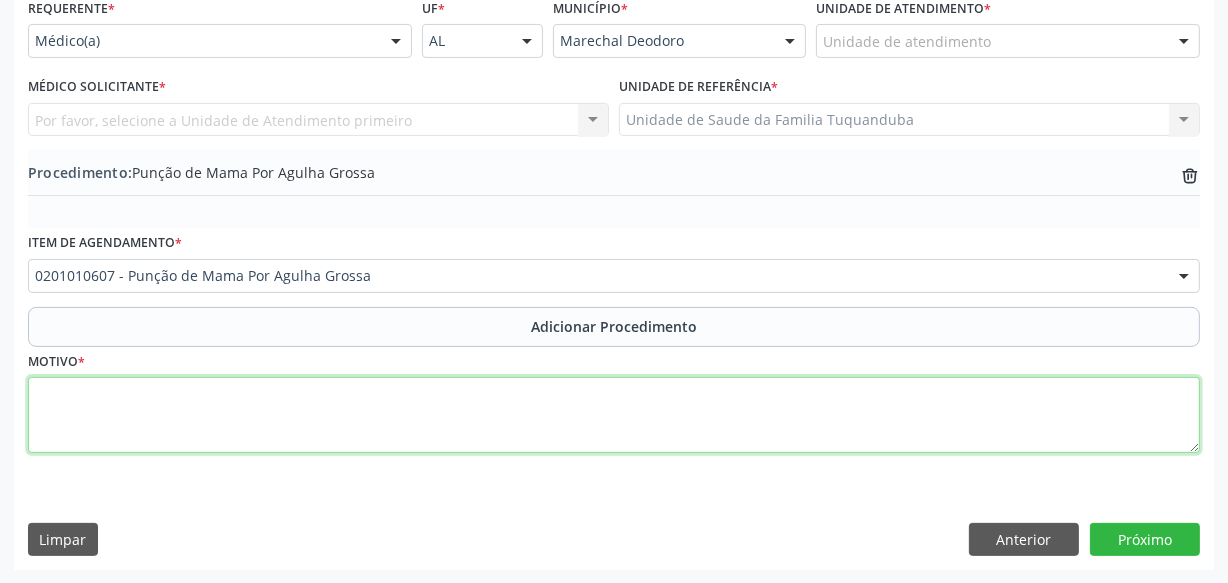 click at bounding box center [614, 415] 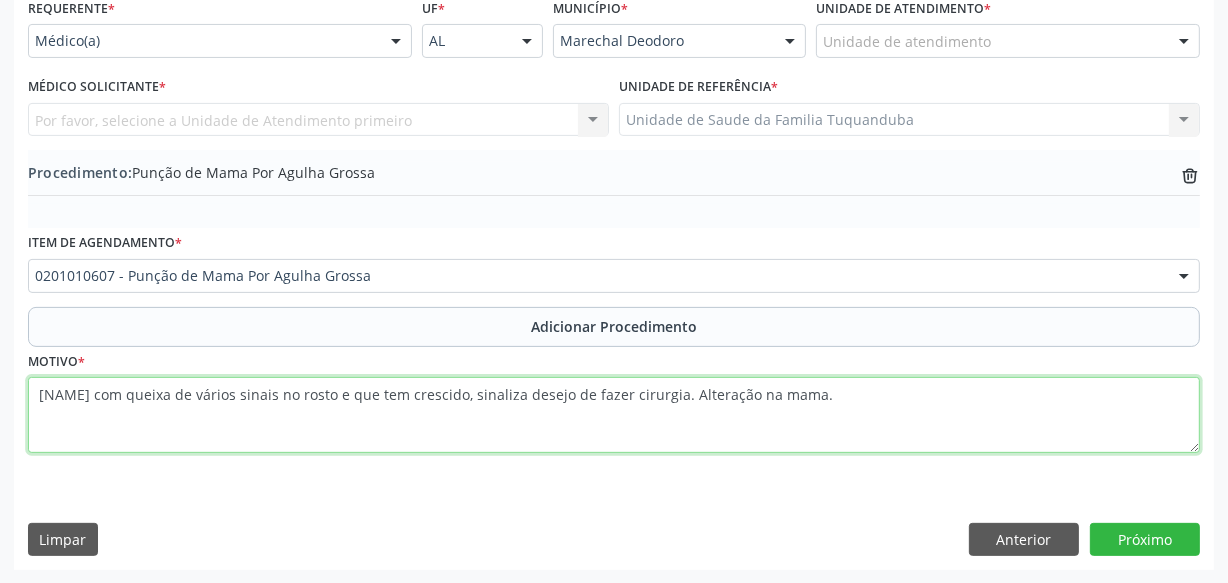 type on "[NAME] com queixa de vários sinais no rosto e que tem crescido, sinaliza desejo de fazer cirurgia. Alteração na mama." 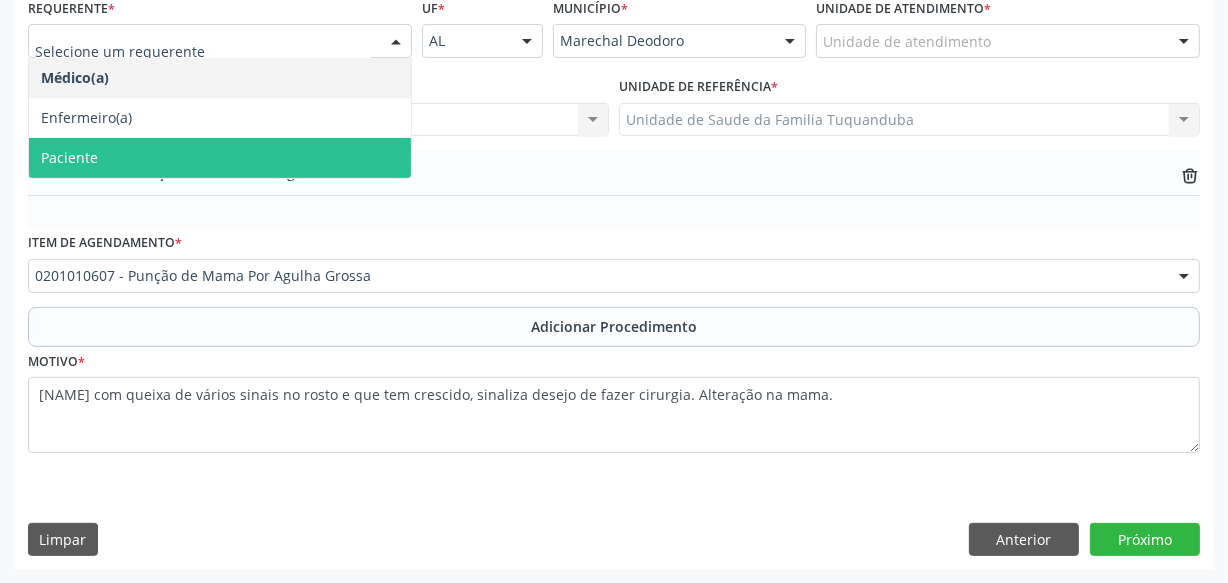 click on "Paciente" at bounding box center [220, 158] 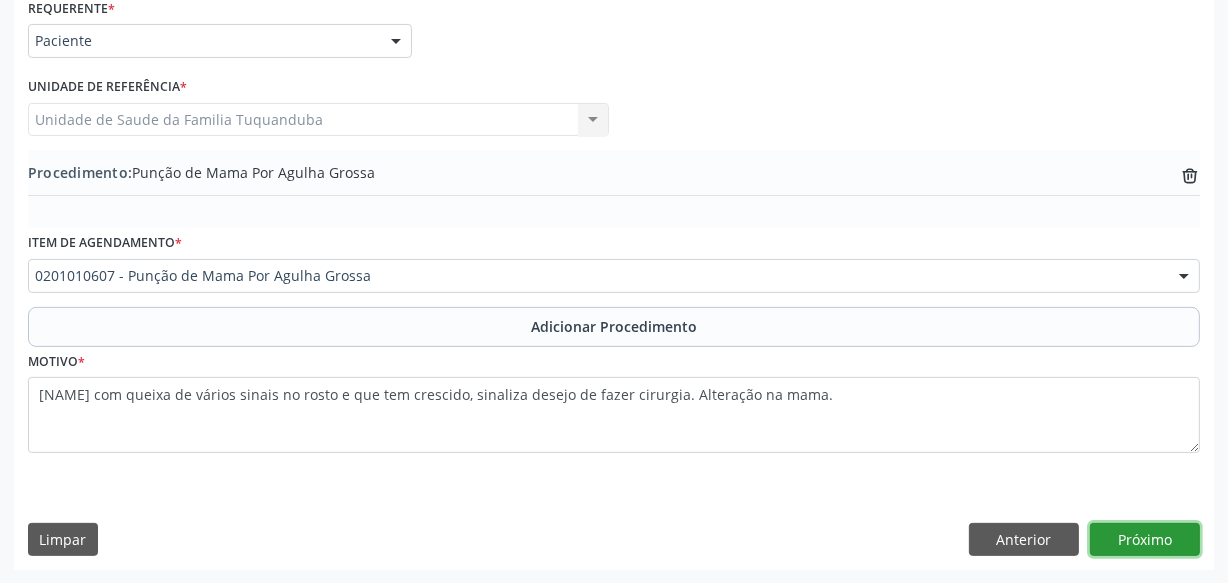 click on "Próximo" at bounding box center [1145, 540] 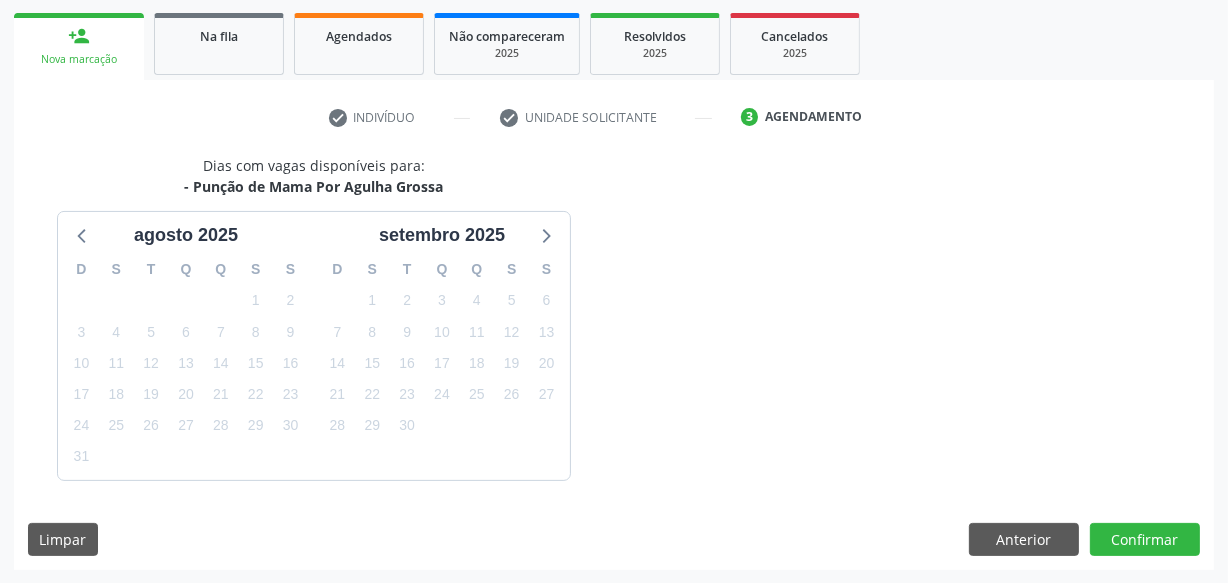 scroll, scrollTop: 372, scrollLeft: 0, axis: vertical 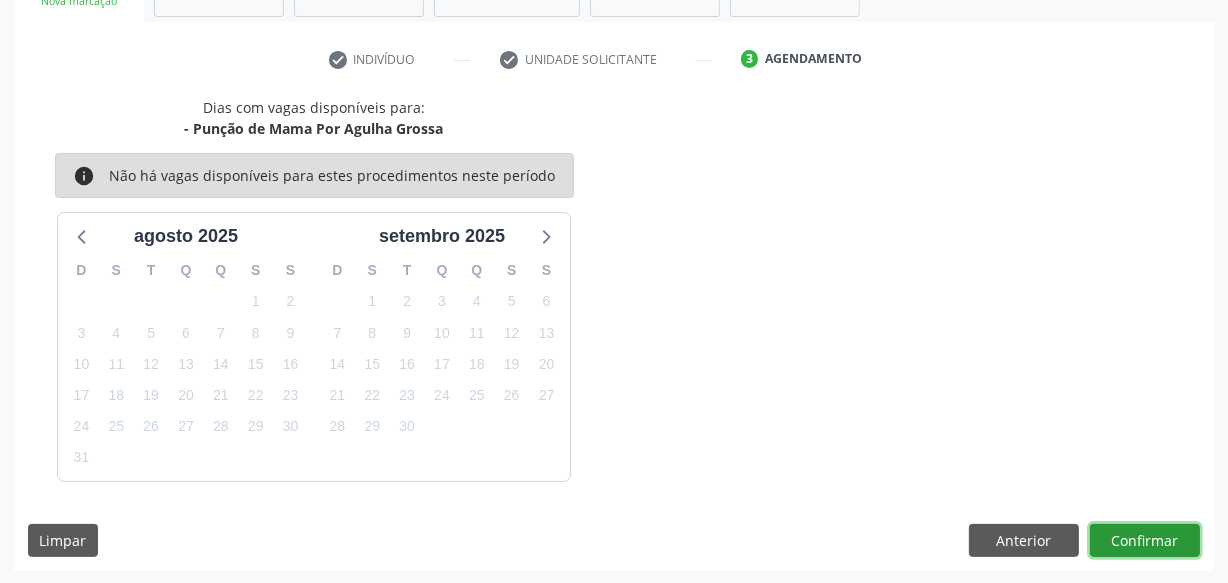 click on "Confirmar" at bounding box center (1145, 541) 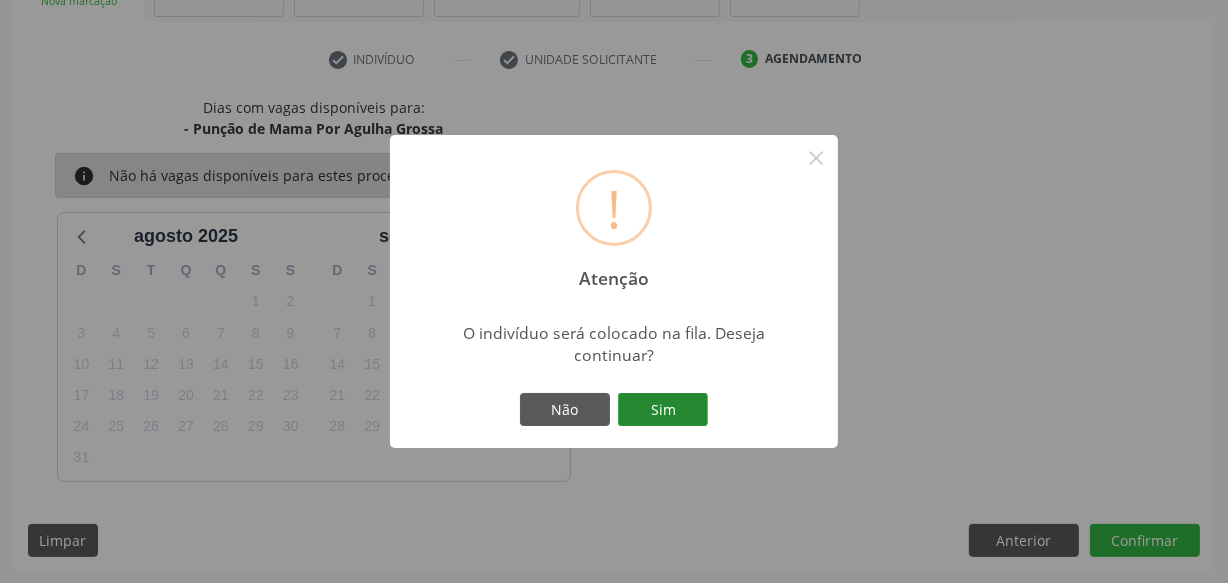 click on "Sim" at bounding box center [663, 410] 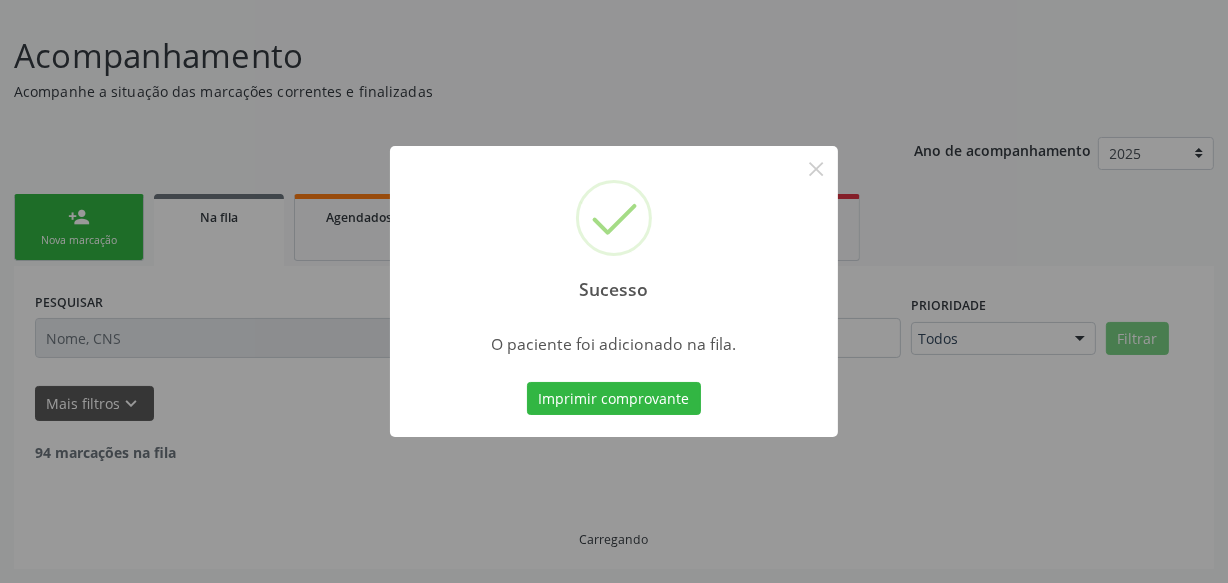 scroll, scrollTop: 110, scrollLeft: 0, axis: vertical 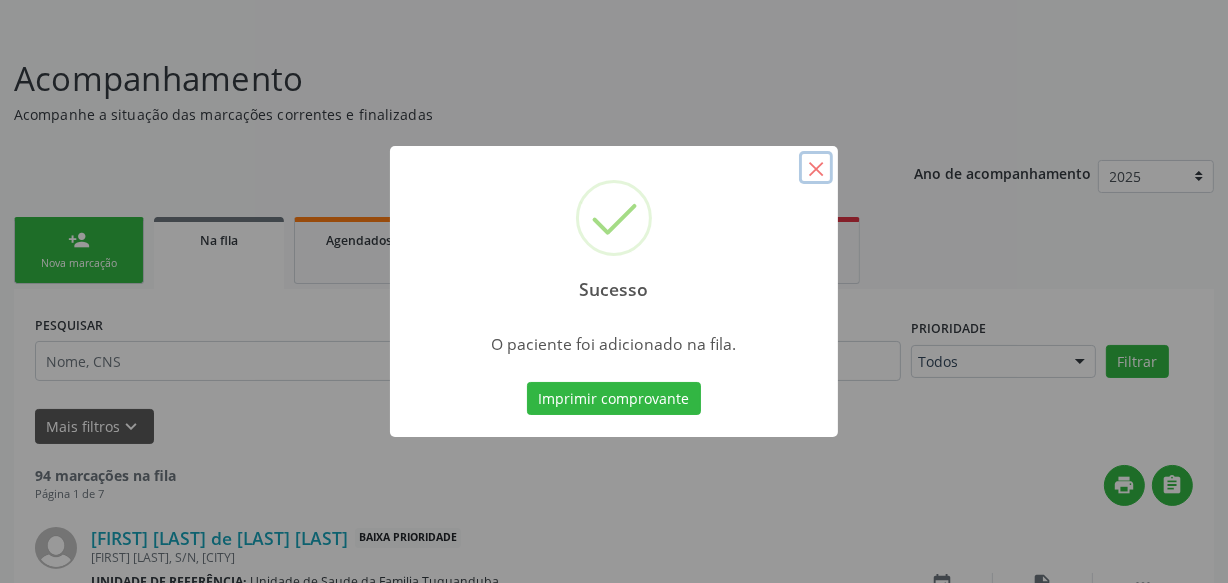 click on "×" at bounding box center [816, 168] 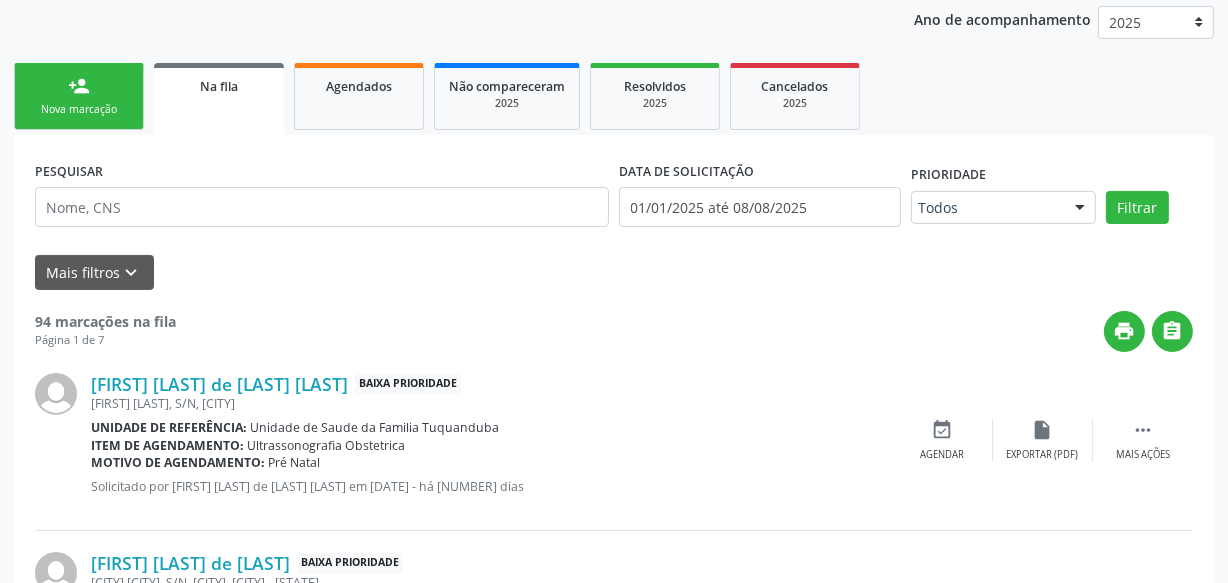 scroll, scrollTop: 272, scrollLeft: 0, axis: vertical 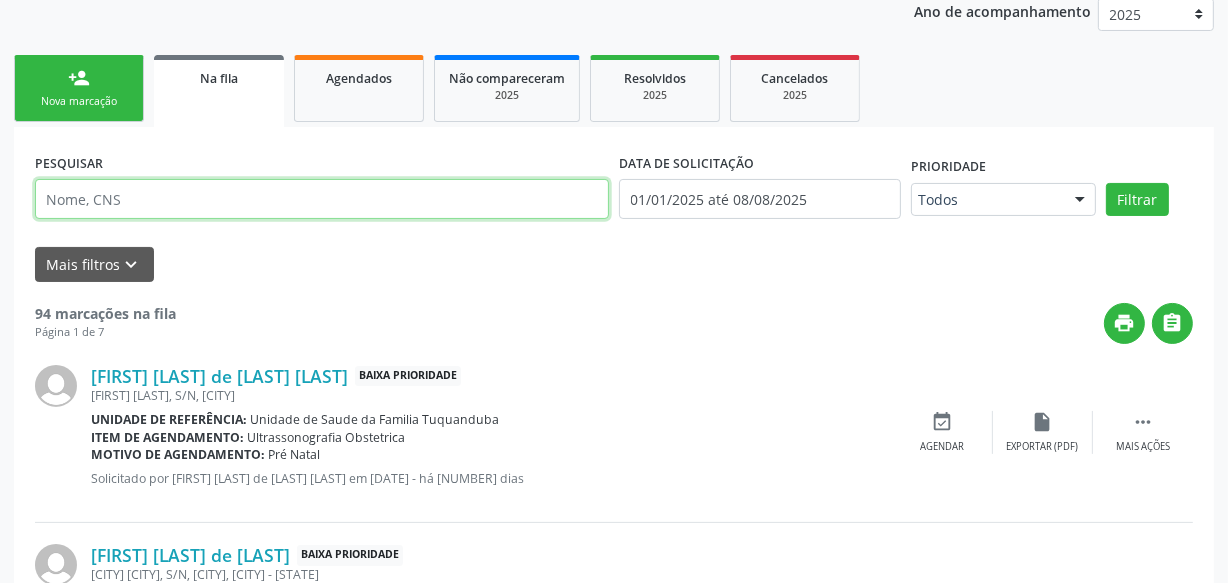 click at bounding box center [322, 199] 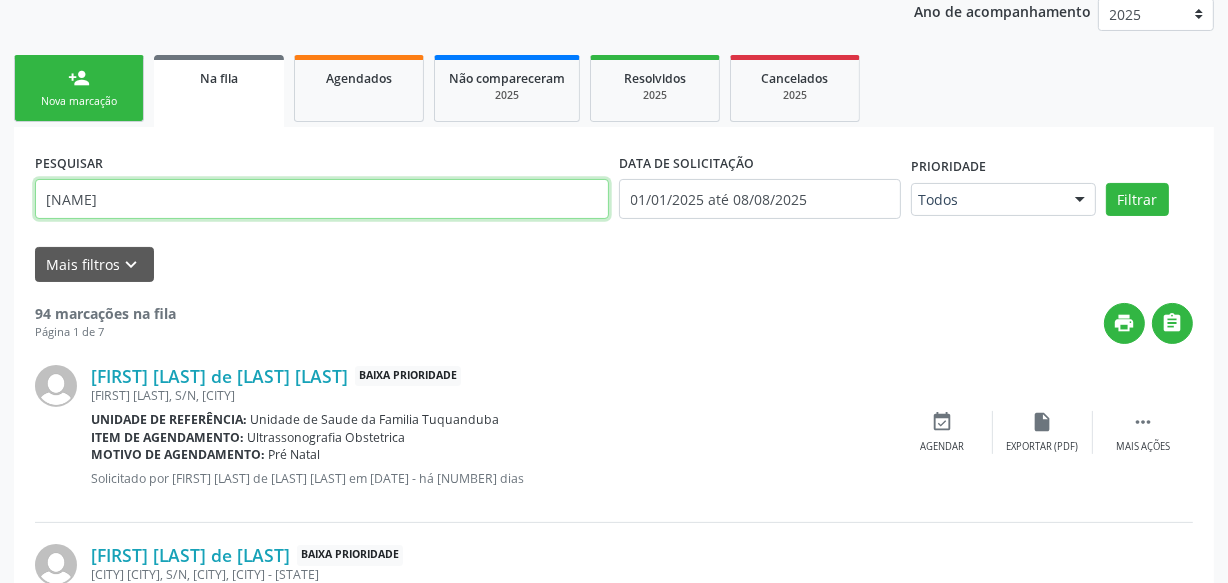 click on "Filtrar" at bounding box center [1137, 200] 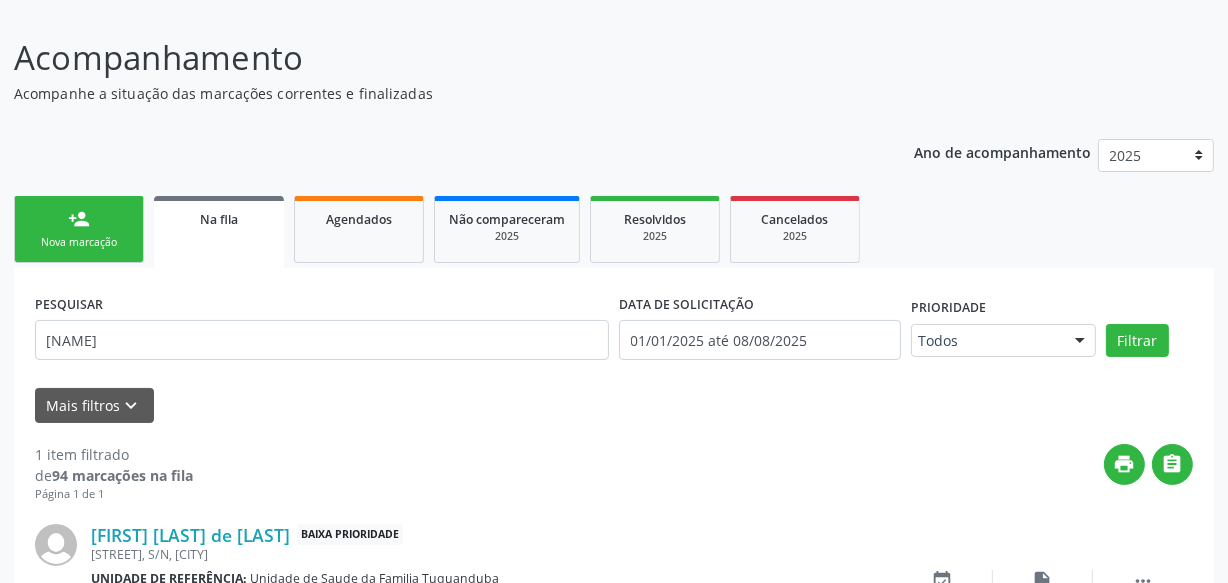 scroll, scrollTop: 262, scrollLeft: 0, axis: vertical 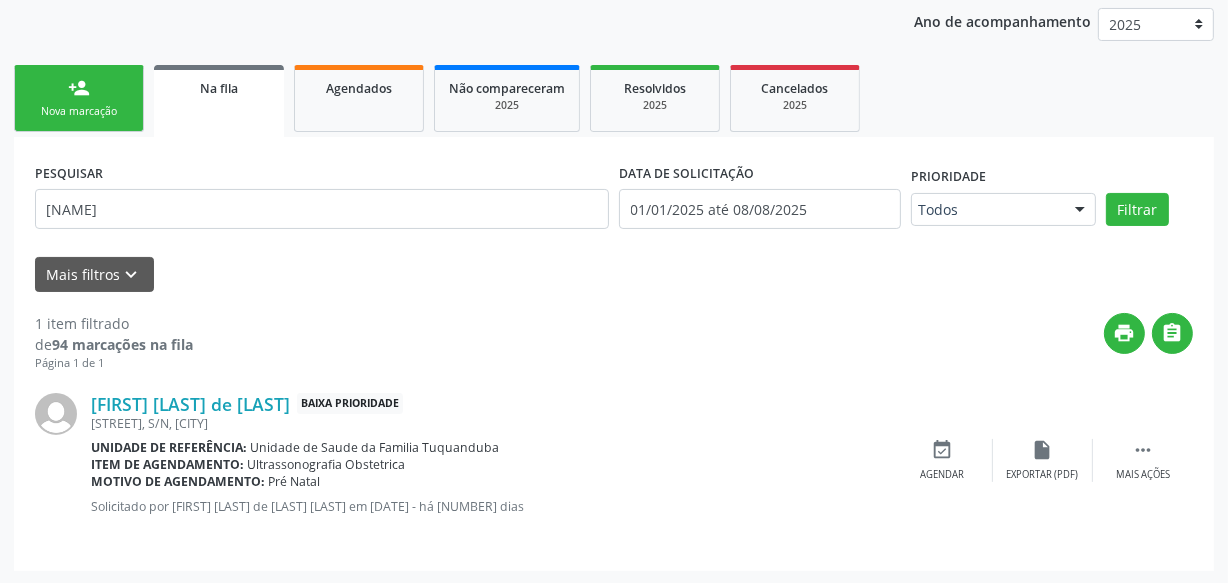 drag, startPoint x: 282, startPoint y: 400, endPoint x: 85, endPoint y: 399, distance: 197.00253 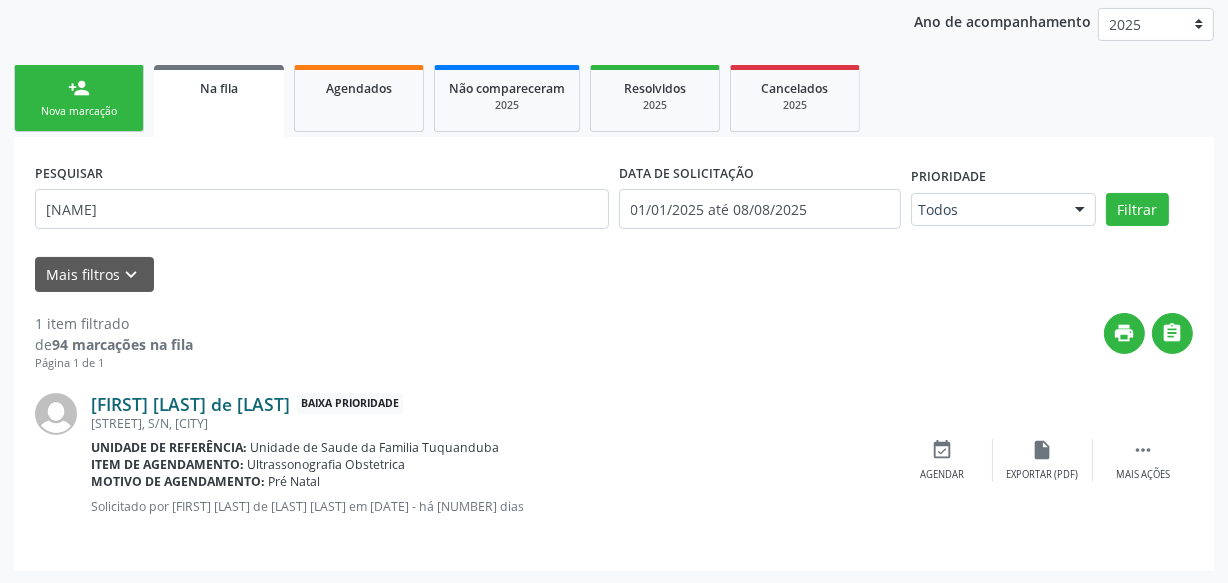 copy on "[FIRST] [LAST] de [LAST]" 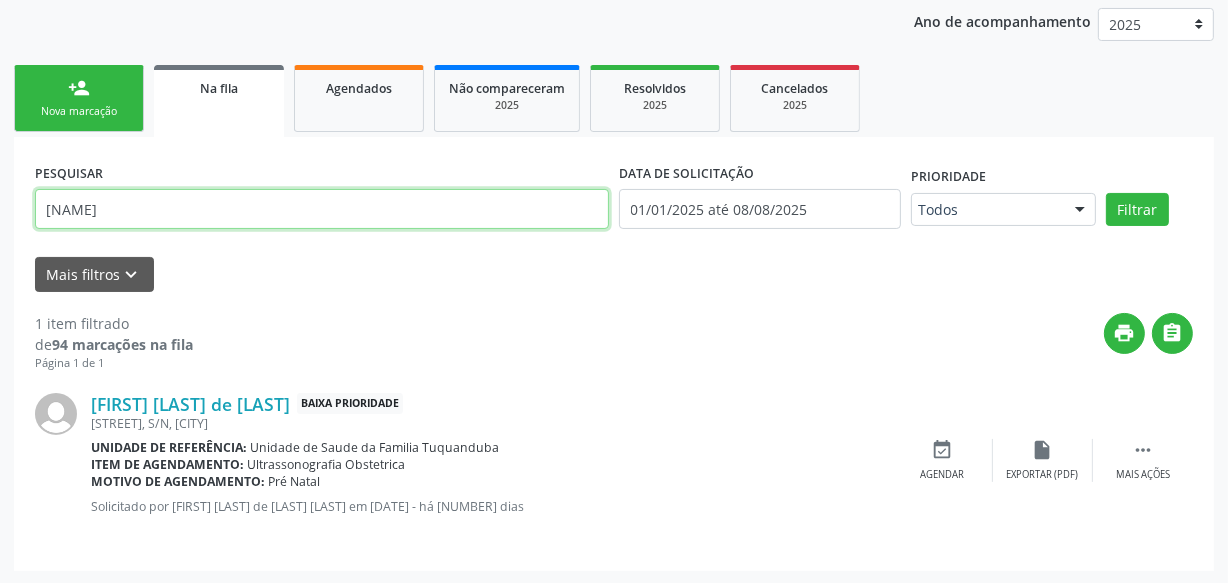 drag, startPoint x: 182, startPoint y: 214, endPoint x: 0, endPoint y: 205, distance: 182.2224 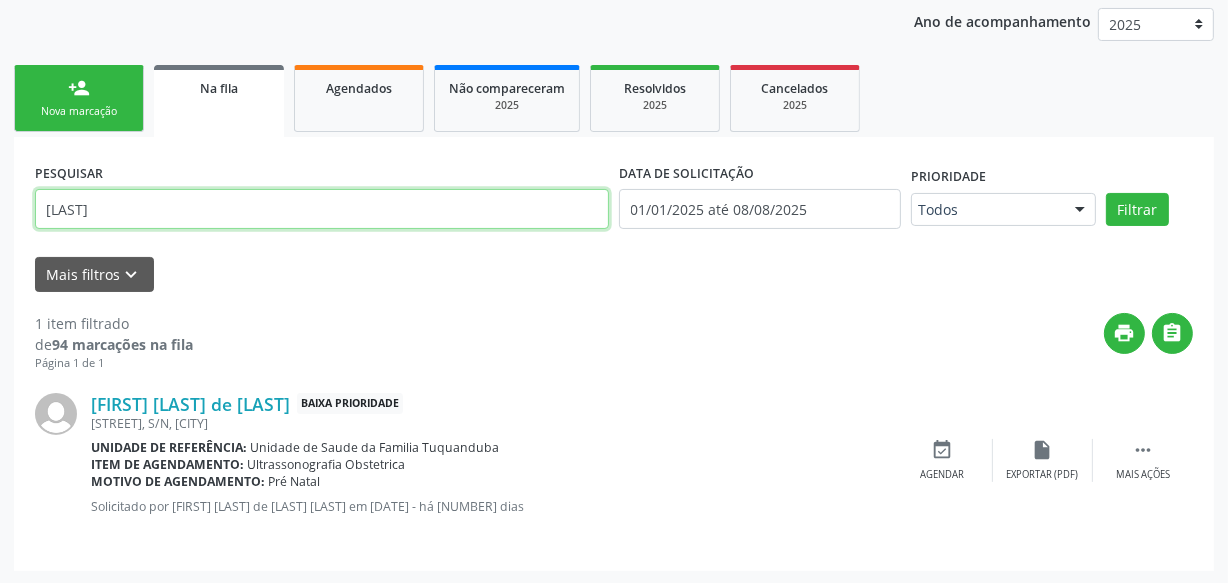 type on "[LAST]" 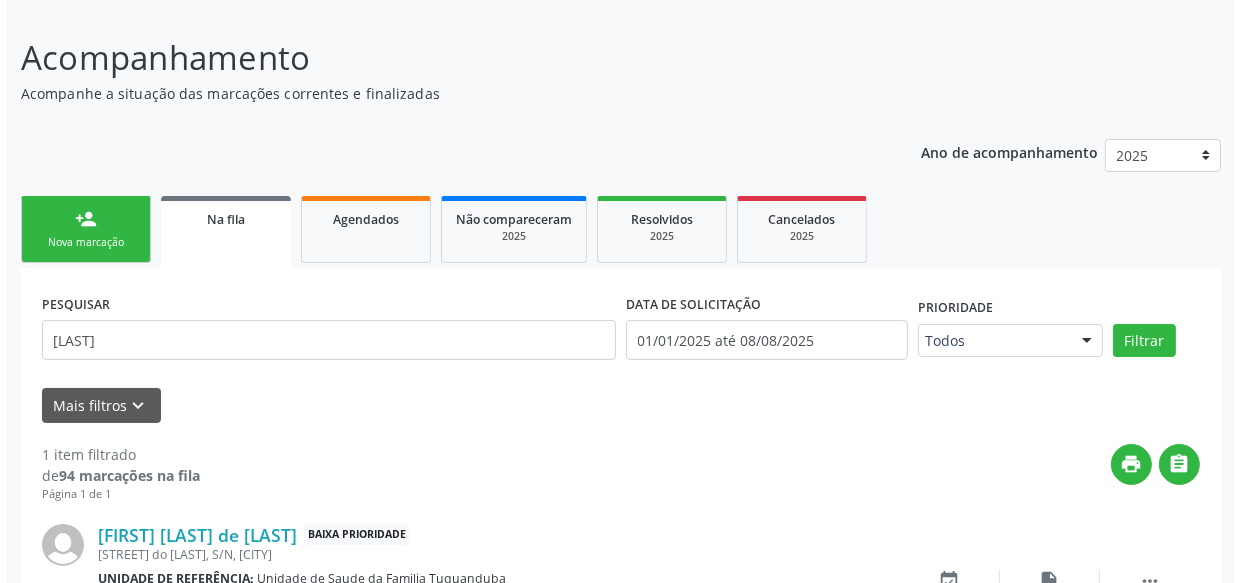 scroll, scrollTop: 262, scrollLeft: 0, axis: vertical 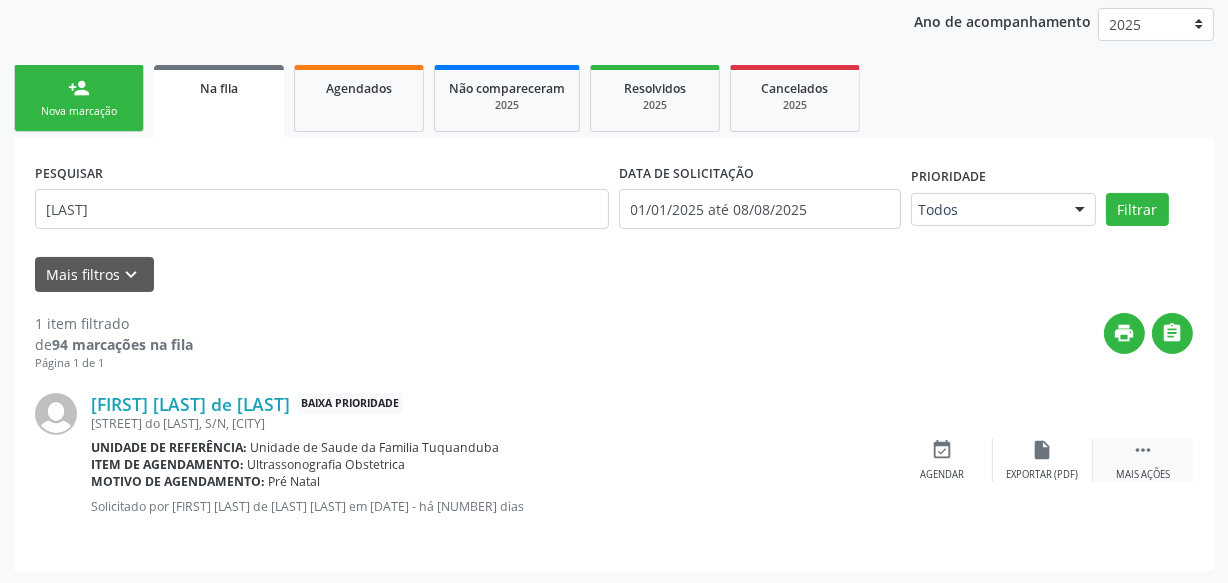 click on "
Mais ações" at bounding box center [1143, 460] 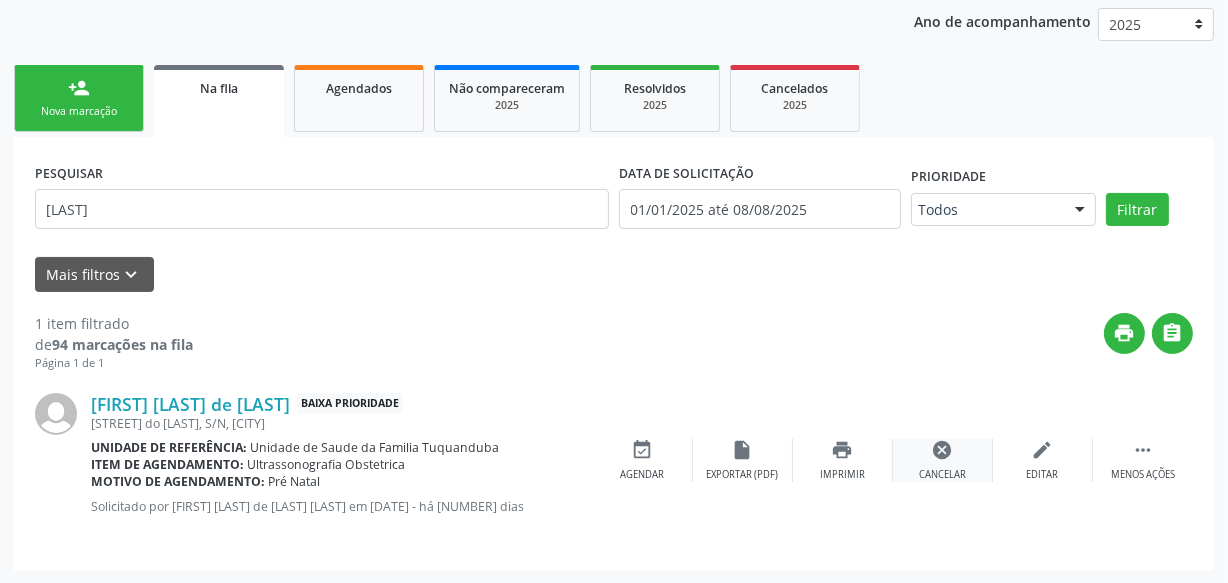 click on "cancel
Cancelar" at bounding box center (943, 460) 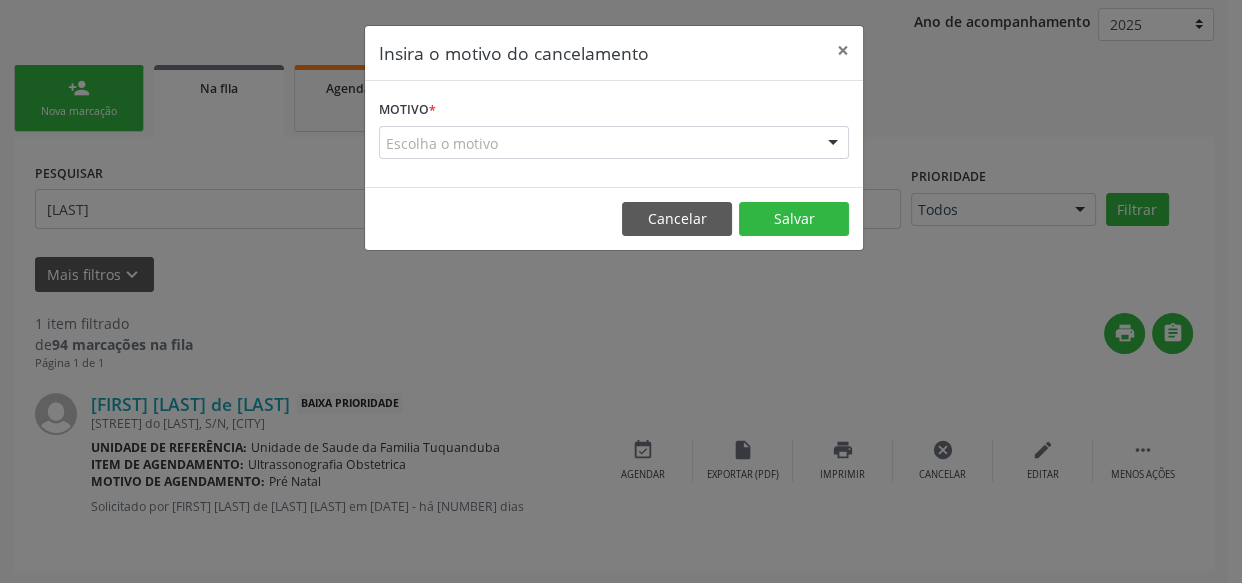 click on "Escolha o motivo" at bounding box center (614, 143) 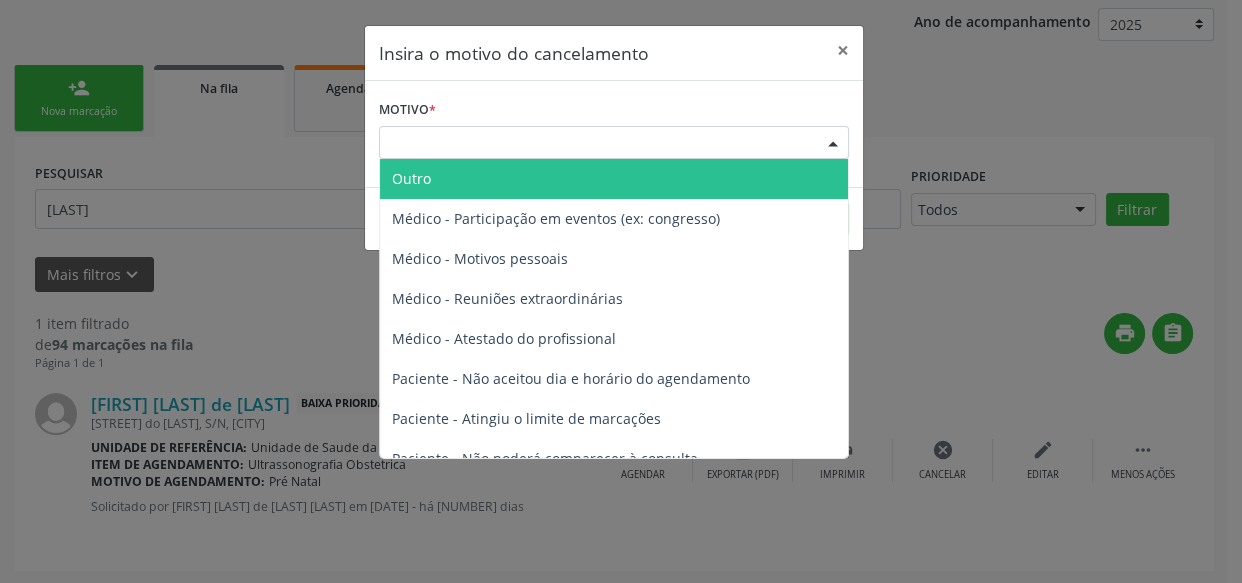 click on "Outro" at bounding box center (614, 179) 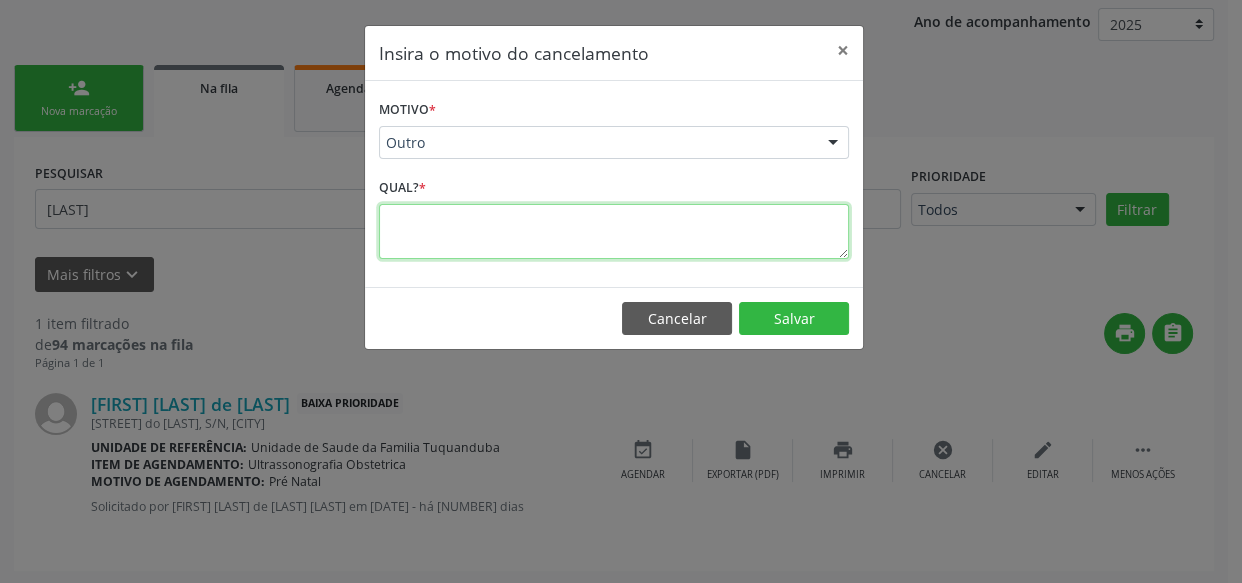 drag, startPoint x: 556, startPoint y: 198, endPoint x: 504, endPoint y: 222, distance: 57.271286 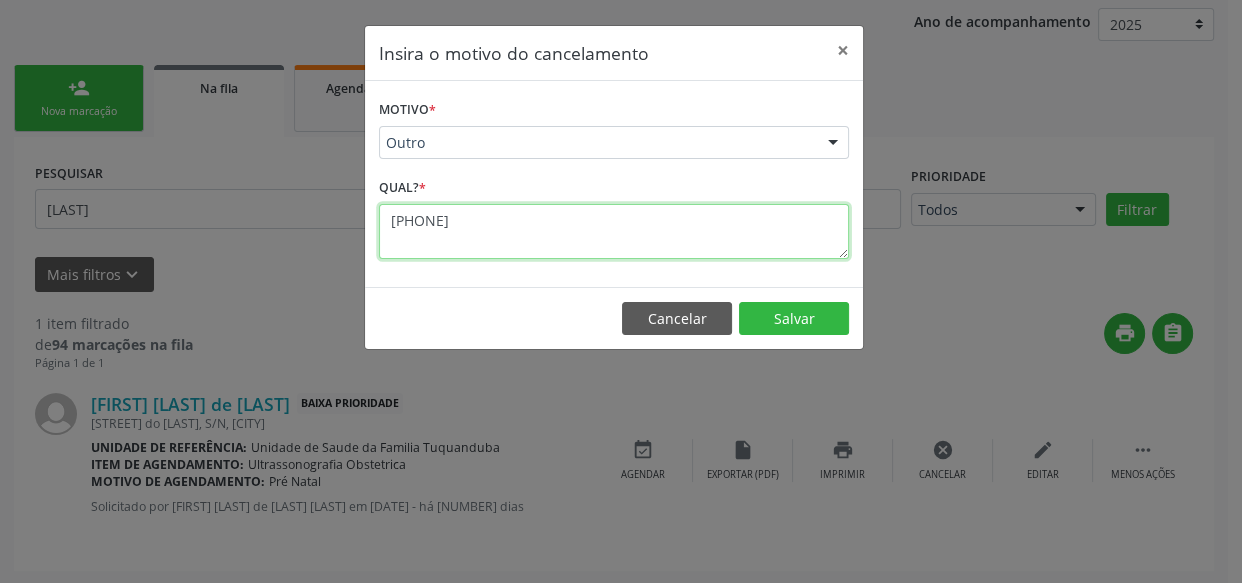 drag, startPoint x: 477, startPoint y: 219, endPoint x: 279, endPoint y: 215, distance: 198.0404 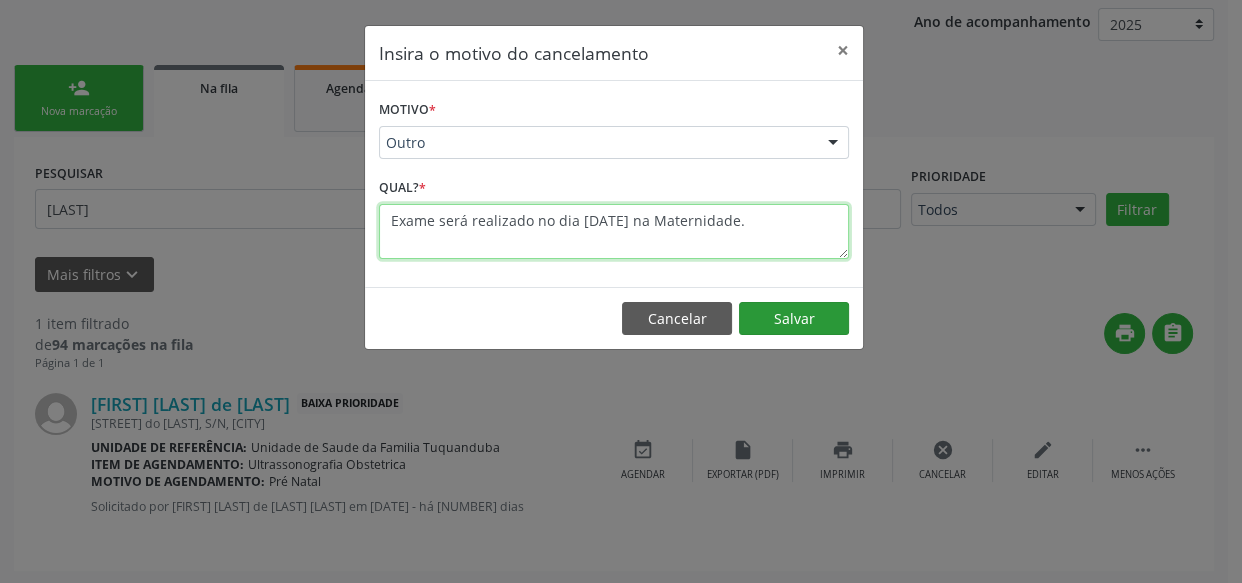 type on "Exame será realizado no dia [DATE] na Maternidade." 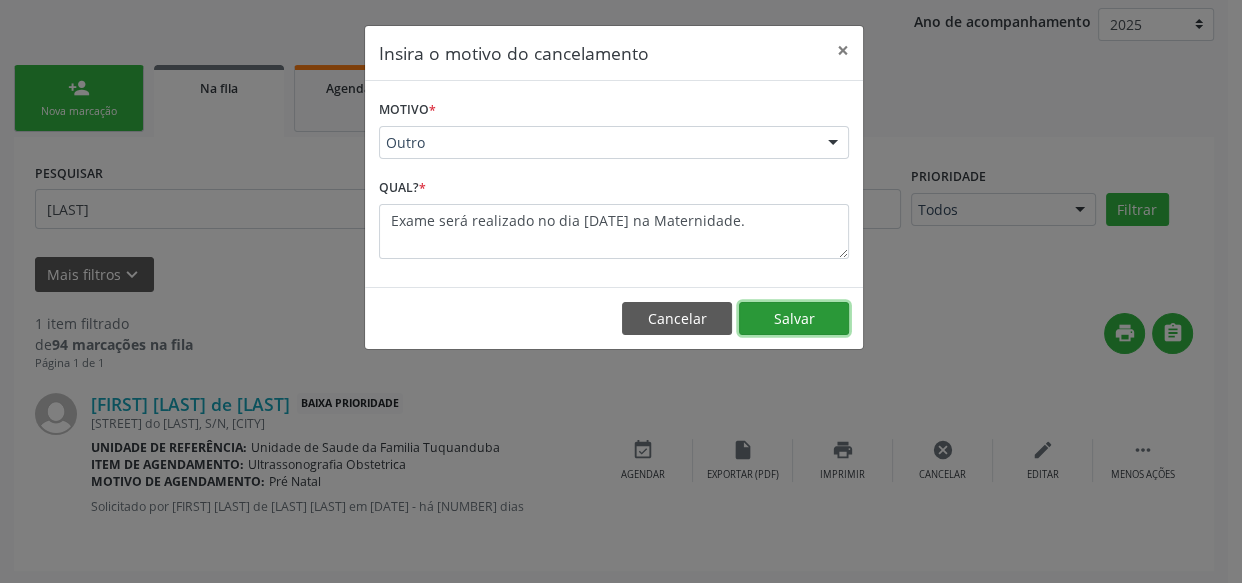click on "Salvar" at bounding box center [794, 319] 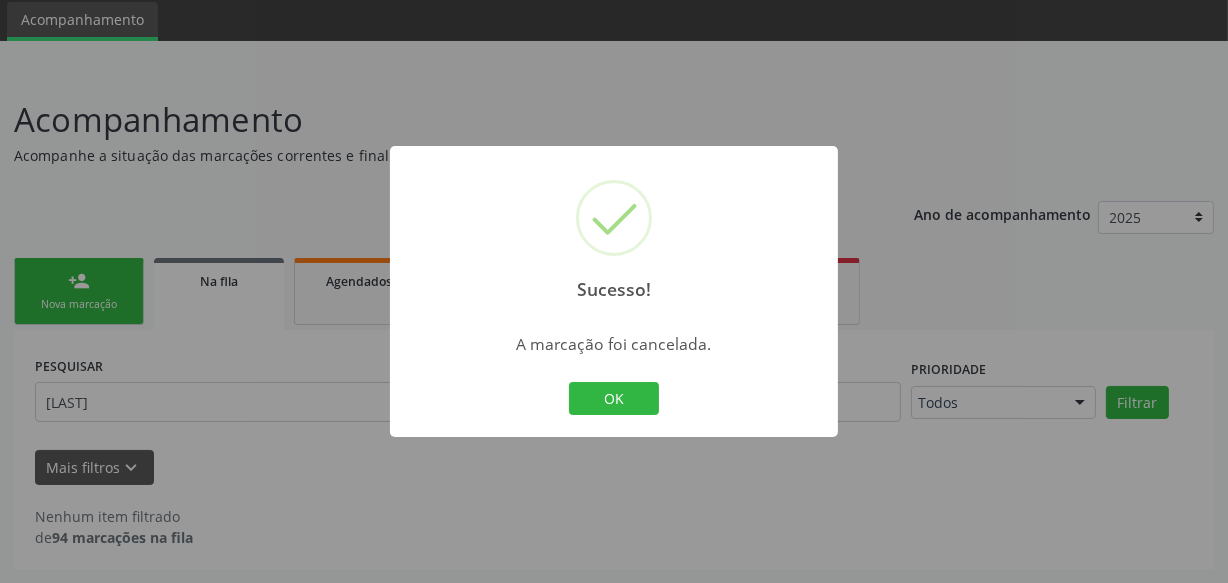 scroll, scrollTop: 68, scrollLeft: 0, axis: vertical 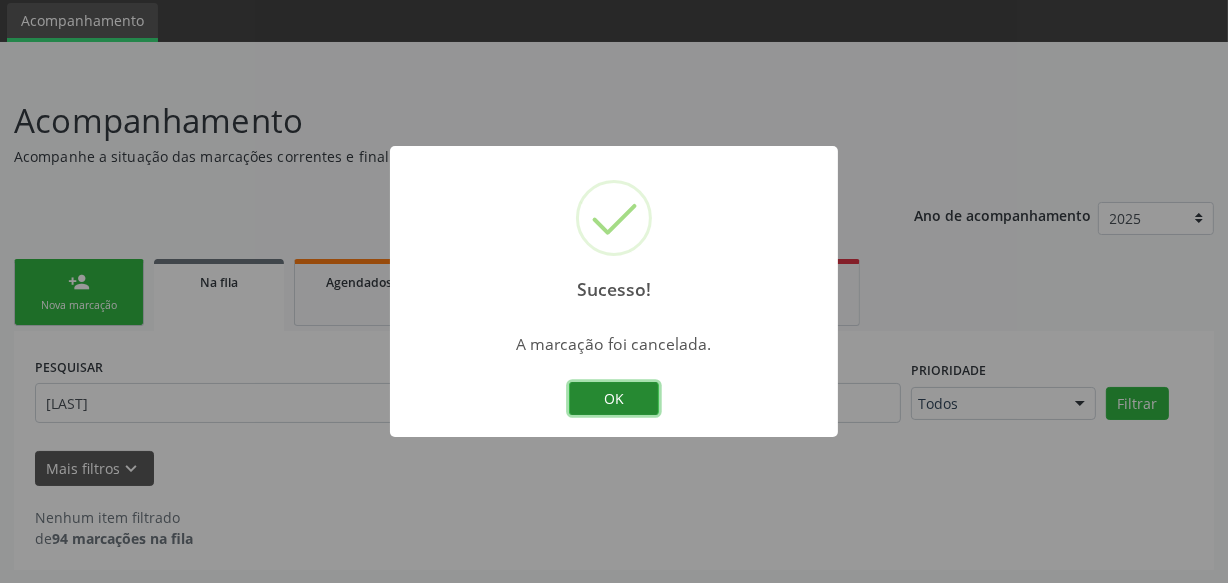 click on "OK" at bounding box center (614, 399) 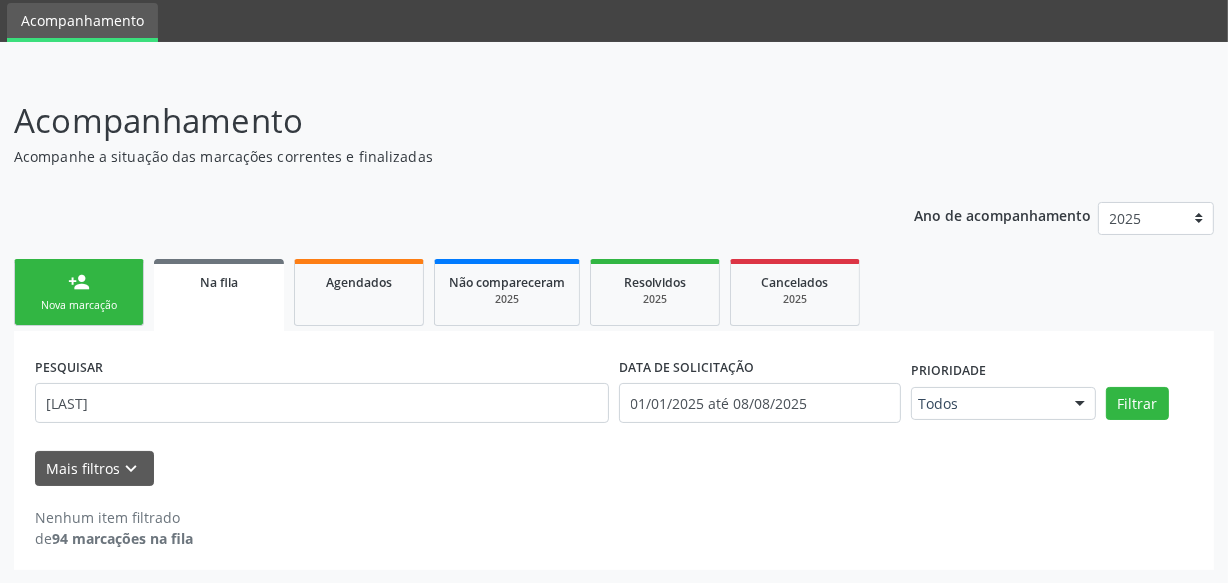 click on "PESQUISAR
[LAST]
DATA DE SOLICITAÇÃO
[DATE] até [DATE]
Prioridade
Todos         Todos   Baixa Prioridade   Média Prioridade   Alta Prioridade
Nenhum resultado encontrado para: "   "
Não há nenhuma opção para ser exibida.
Filtrar
Grupo/Subgrupo
Selecione um grupo ou subgrupo
Todos os grupos e subgrupos
01 - Ações de promoção e prevenção em saúde
01.01 - Ações coletivas/individuais em saúde
01.02 - Vigilância em saúde
01.03 - Medicamentos de âmbito hospitalar e urgência
02 - Procedimentos com finalidade diagnóstica
02.01 - Coleta de material
02.02 - Diagnóstico em laboratório clínico
02.03 - Diagnóstico por anatomia patológica e citopatologia" at bounding box center [614, 418] 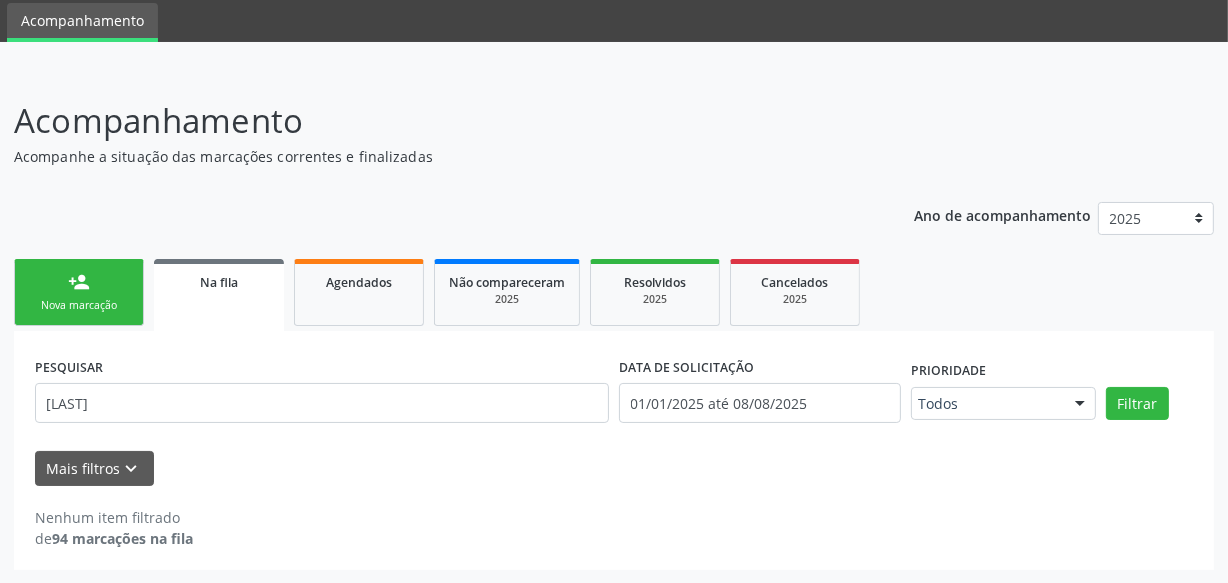 click on "person_add" at bounding box center (79, 282) 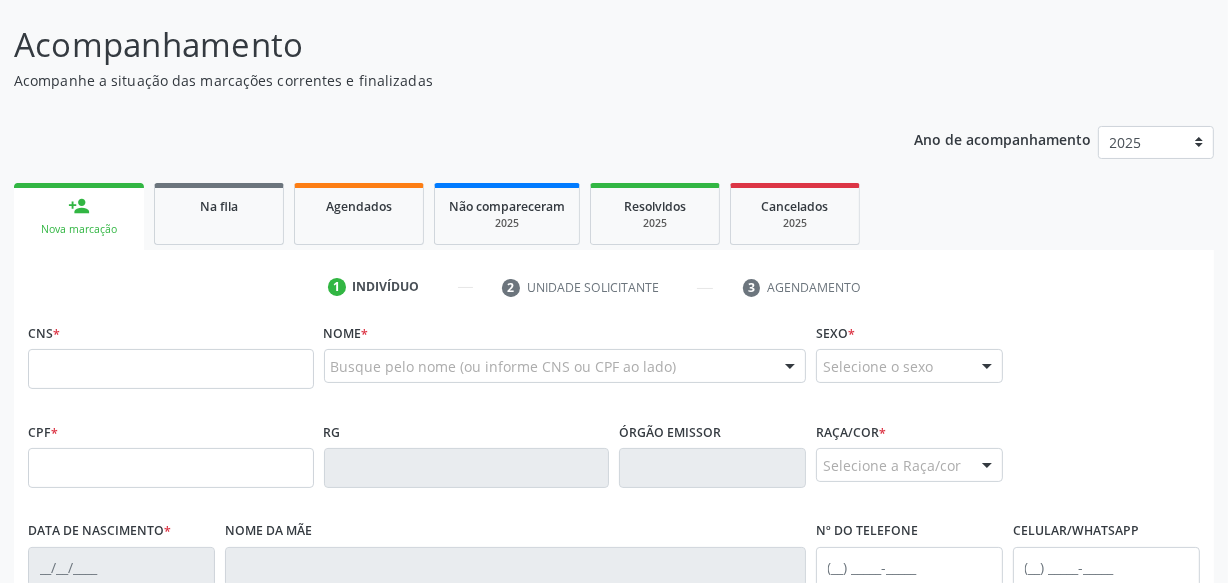 scroll, scrollTop: 250, scrollLeft: 0, axis: vertical 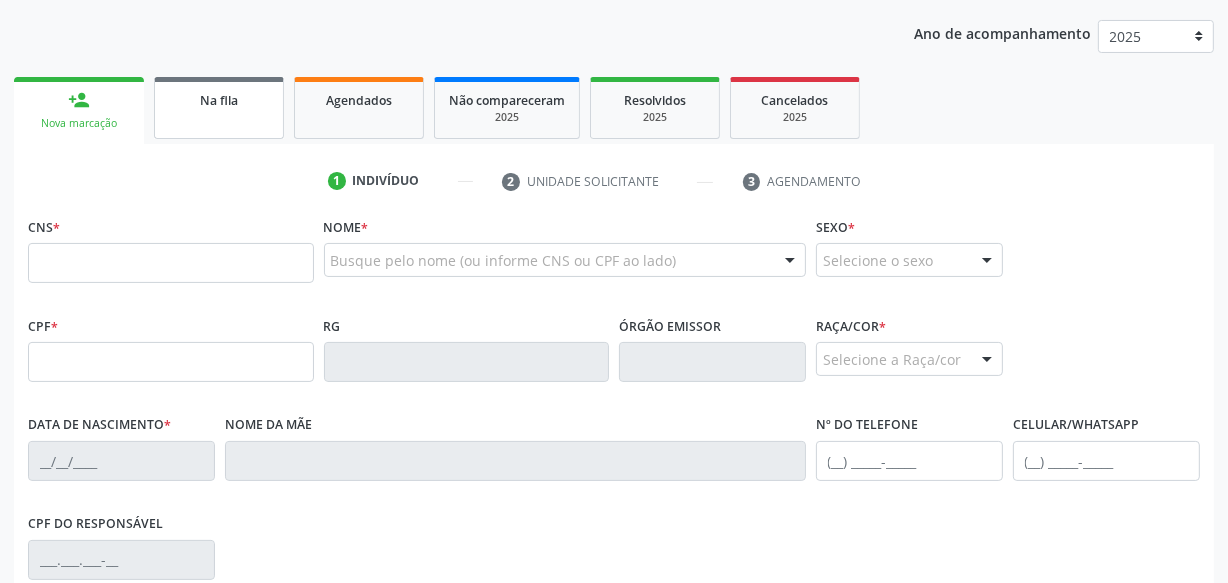 click on "Na fila" at bounding box center [219, 100] 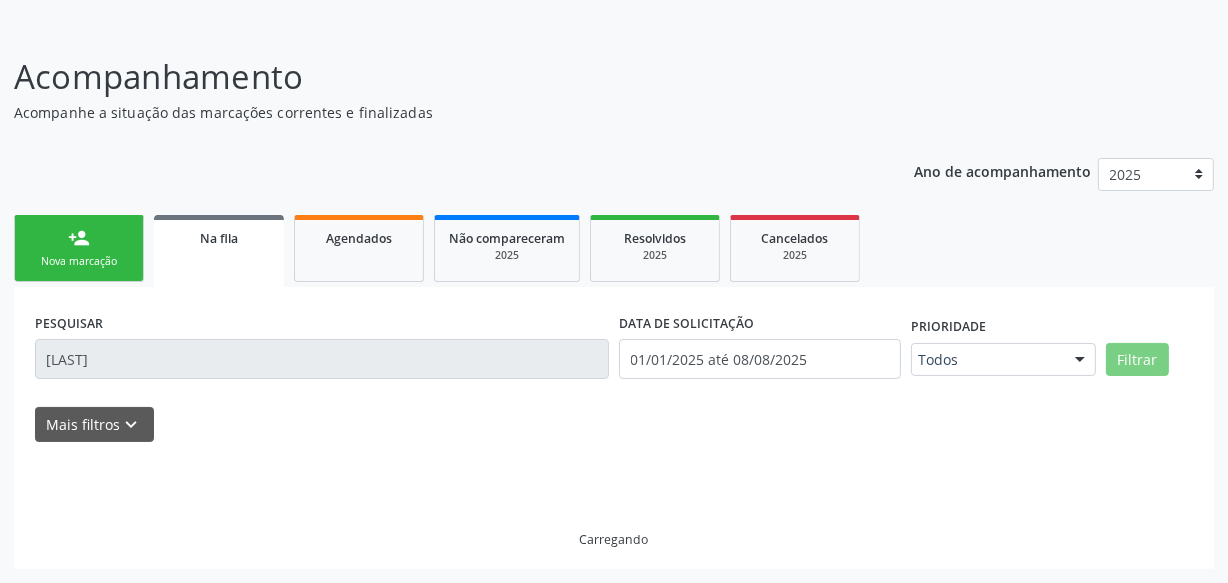 scroll, scrollTop: 110, scrollLeft: 0, axis: vertical 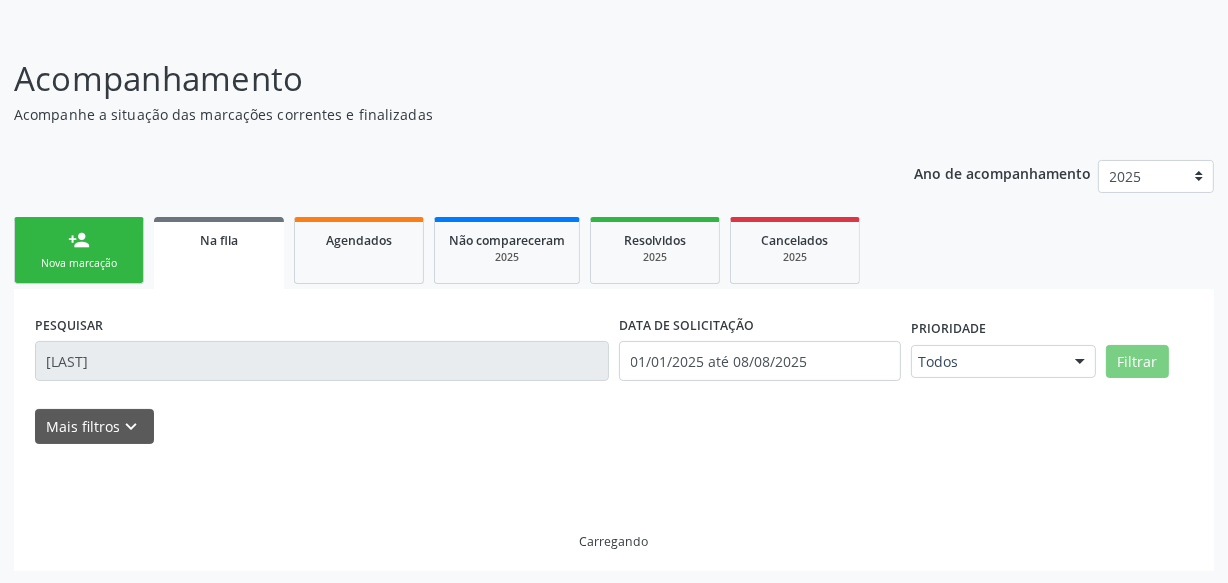 click on "PESQUISAR
[LAST]" at bounding box center [322, 352] 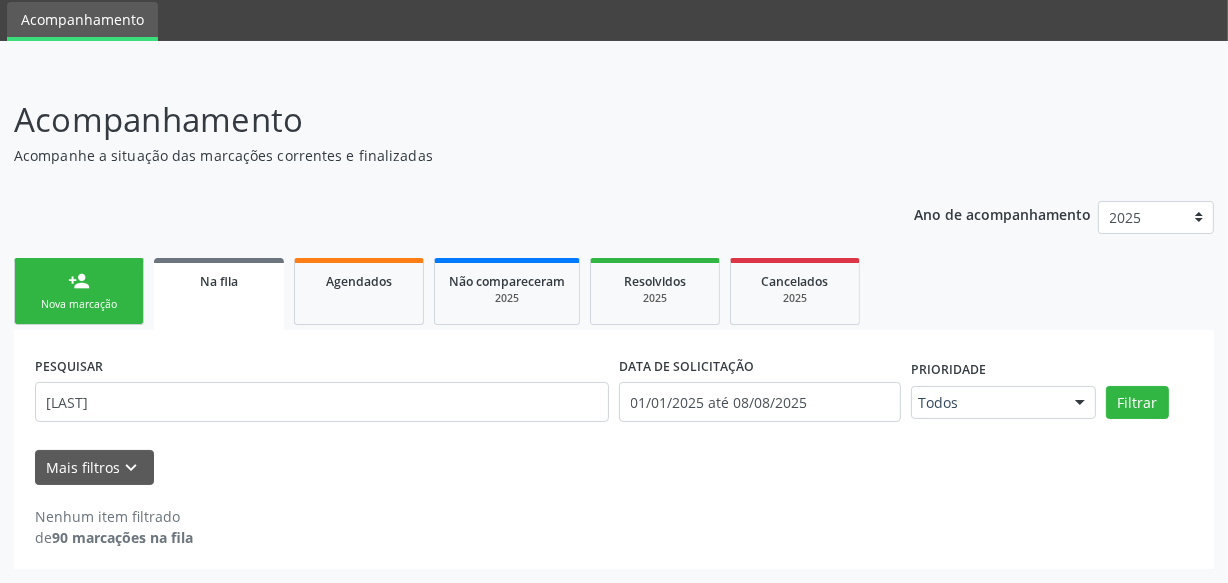 scroll, scrollTop: 68, scrollLeft: 0, axis: vertical 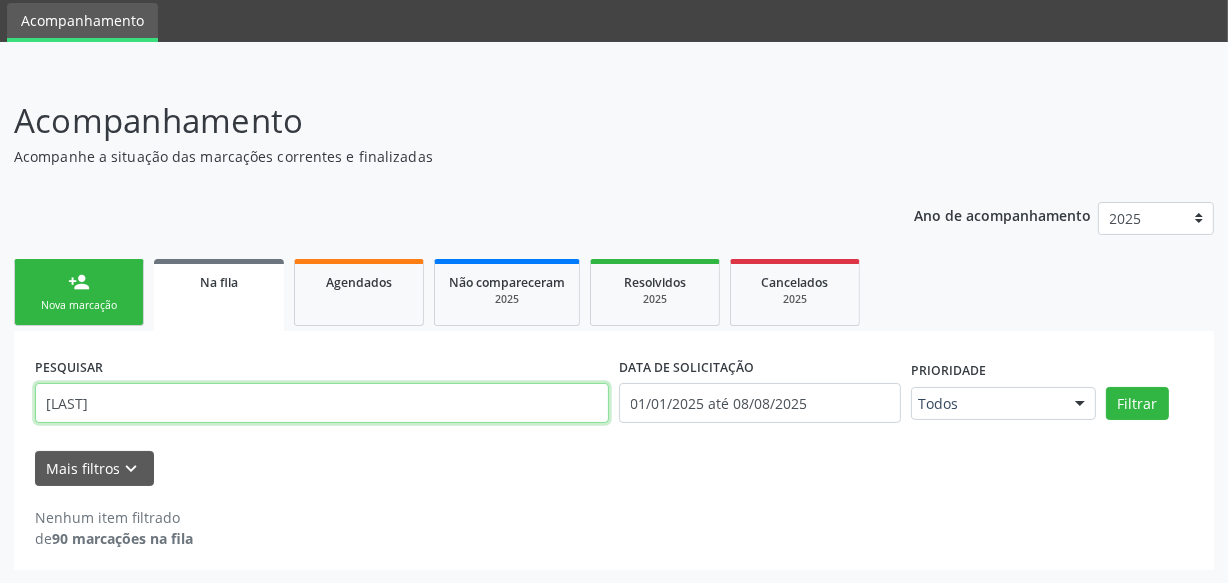 drag, startPoint x: 132, startPoint y: 411, endPoint x: 0, endPoint y: 393, distance: 133.22162 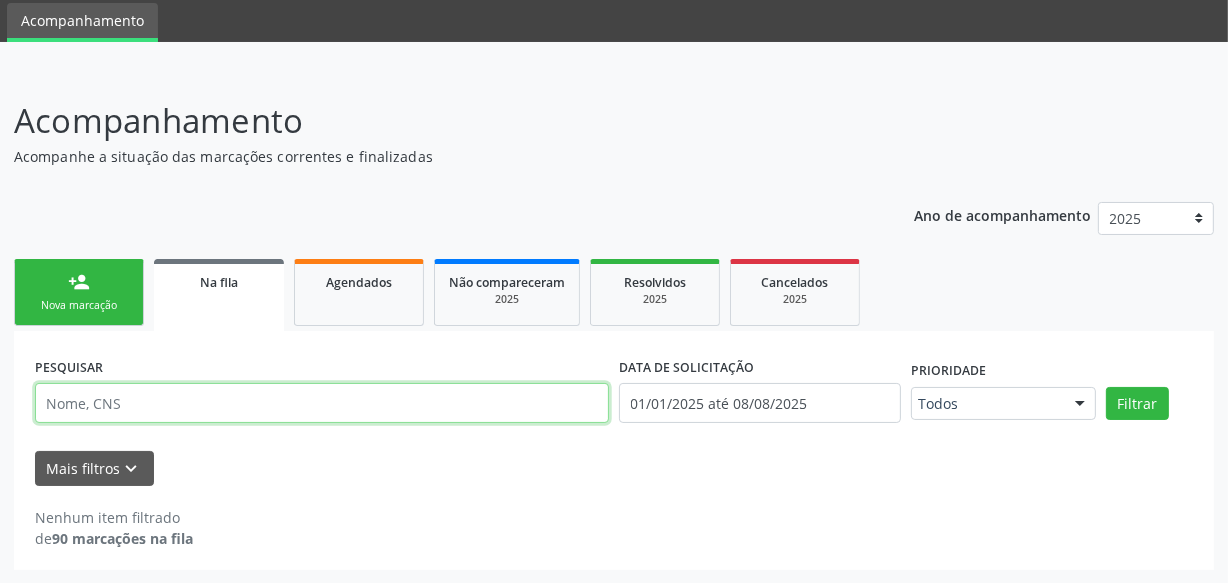 paste on "[PHONE]" 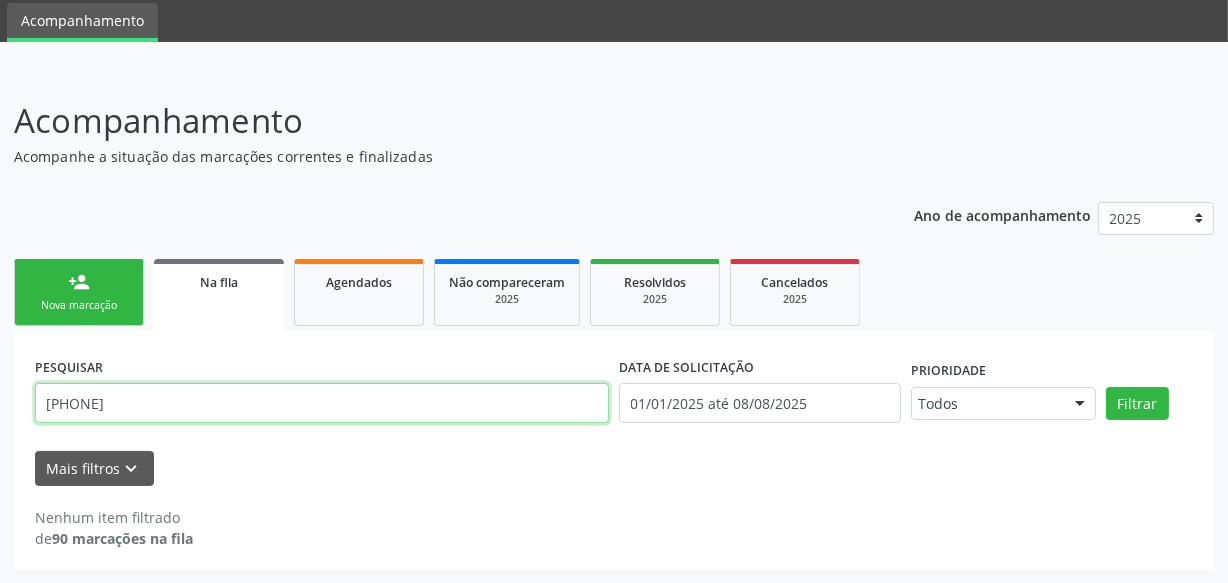 type on "[PHONE]" 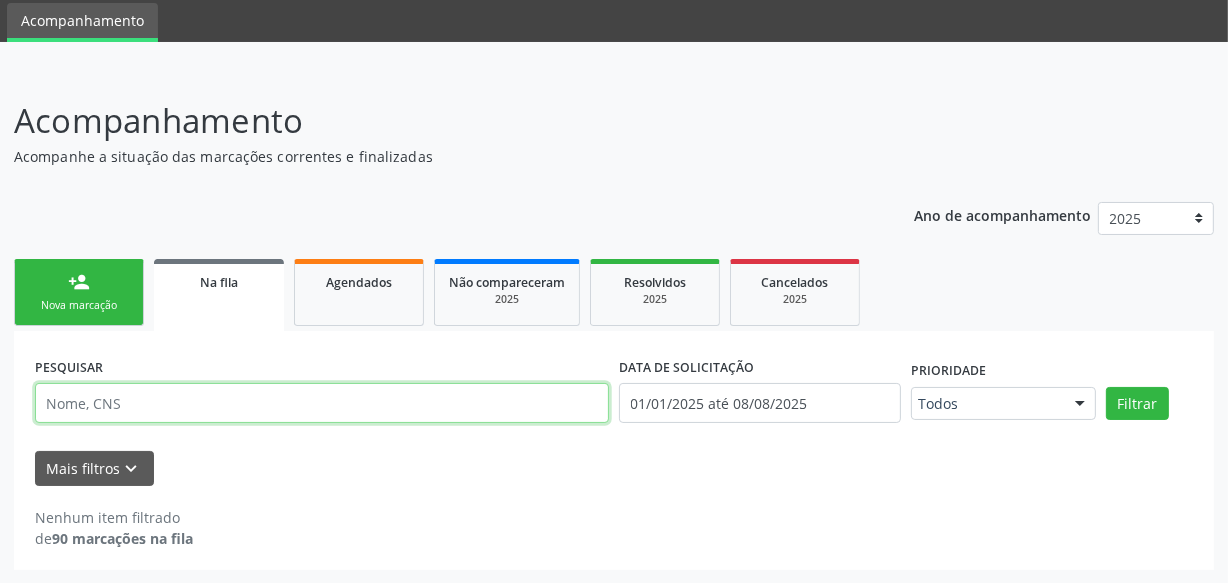 type 